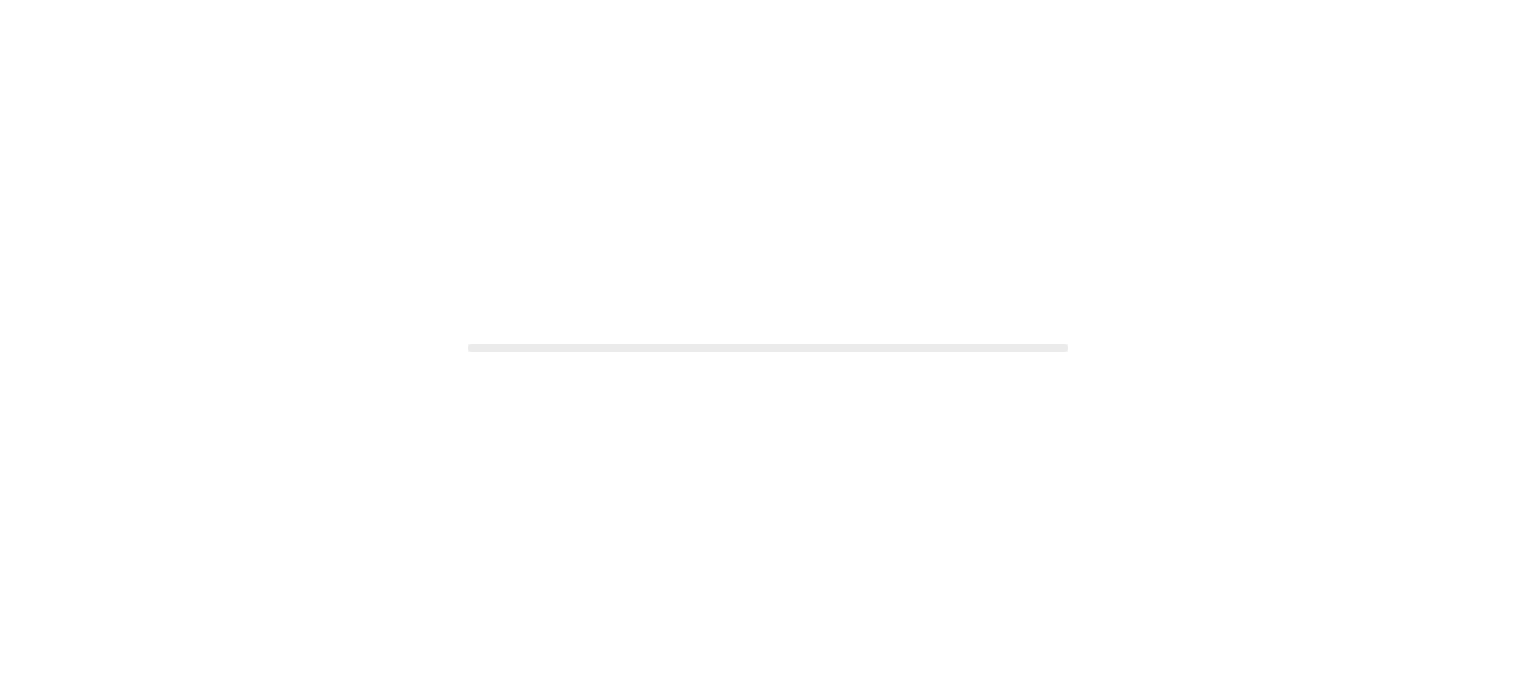 scroll, scrollTop: 0, scrollLeft: 0, axis: both 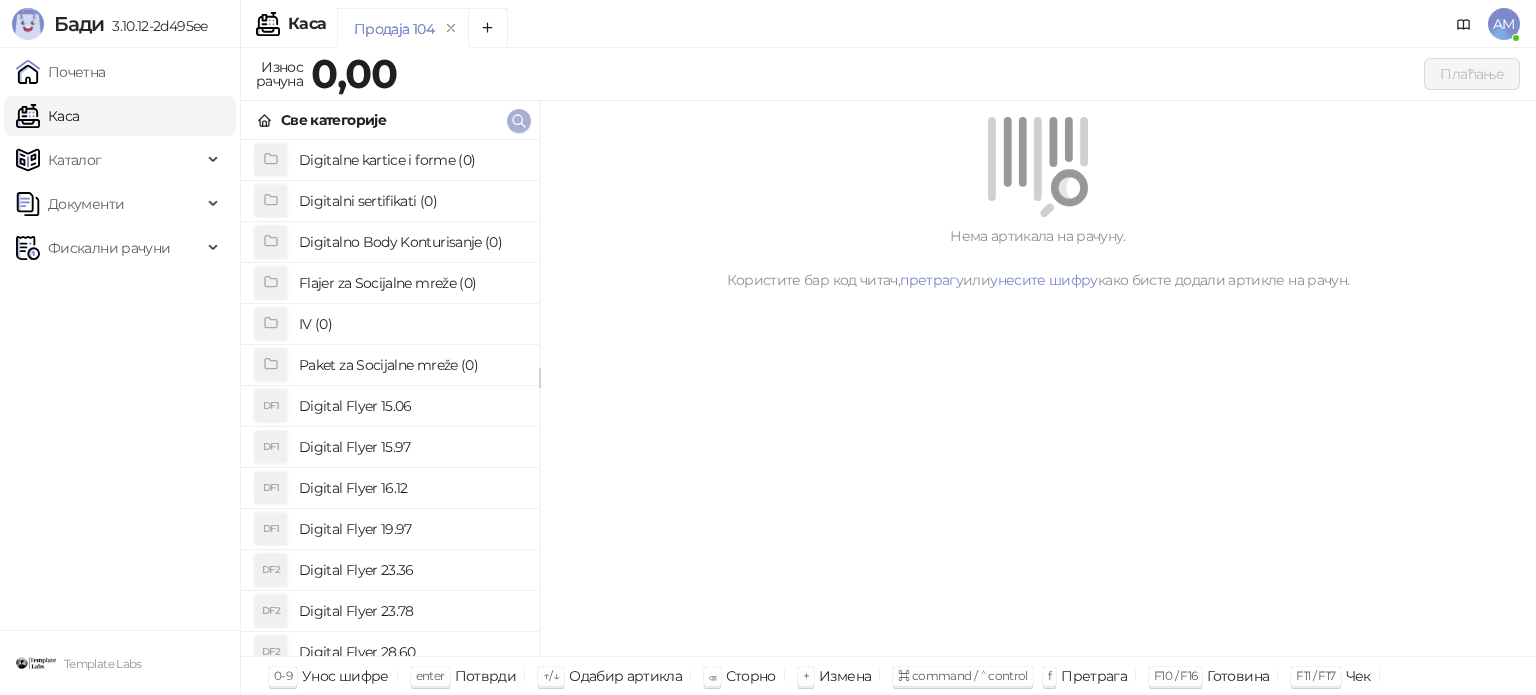 click at bounding box center [519, 121] 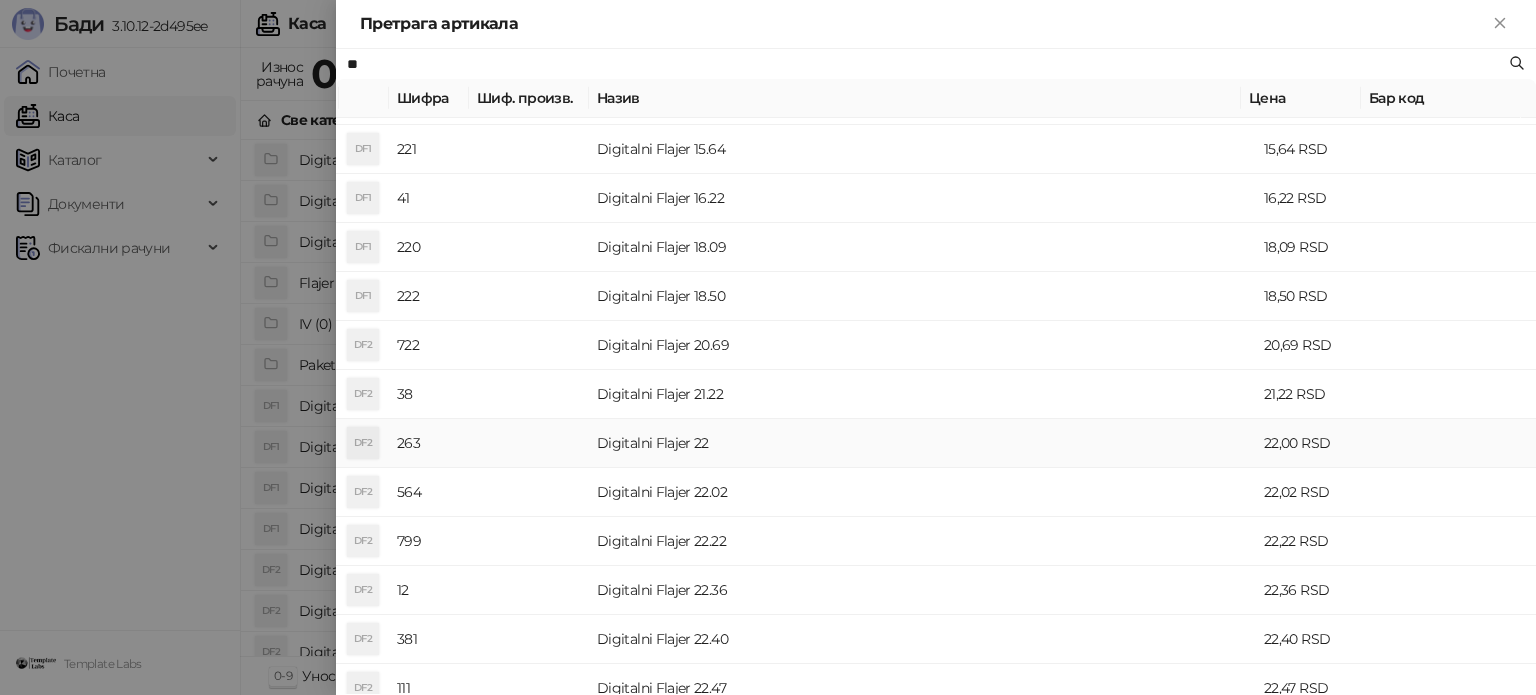 scroll, scrollTop: 400, scrollLeft: 0, axis: vertical 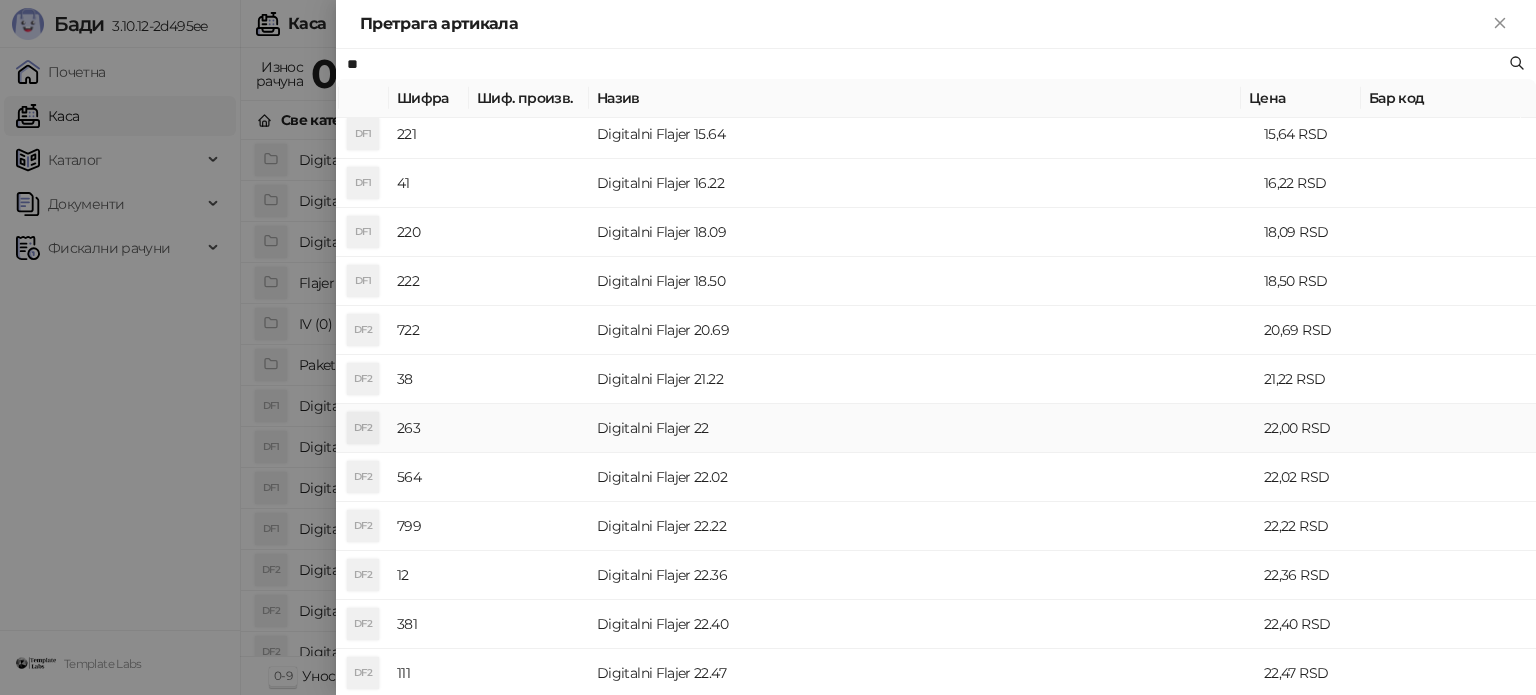 type on "**" 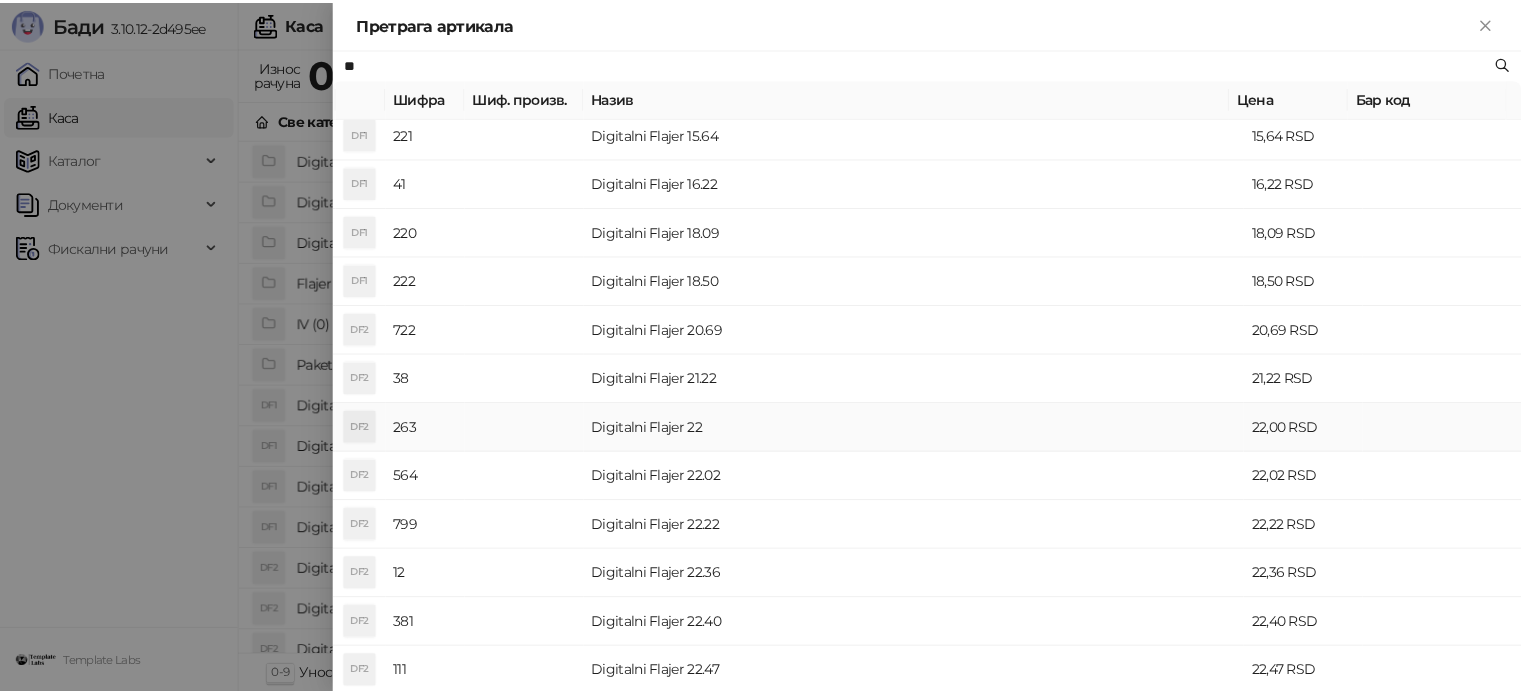 scroll, scrollTop: 0, scrollLeft: 0, axis: both 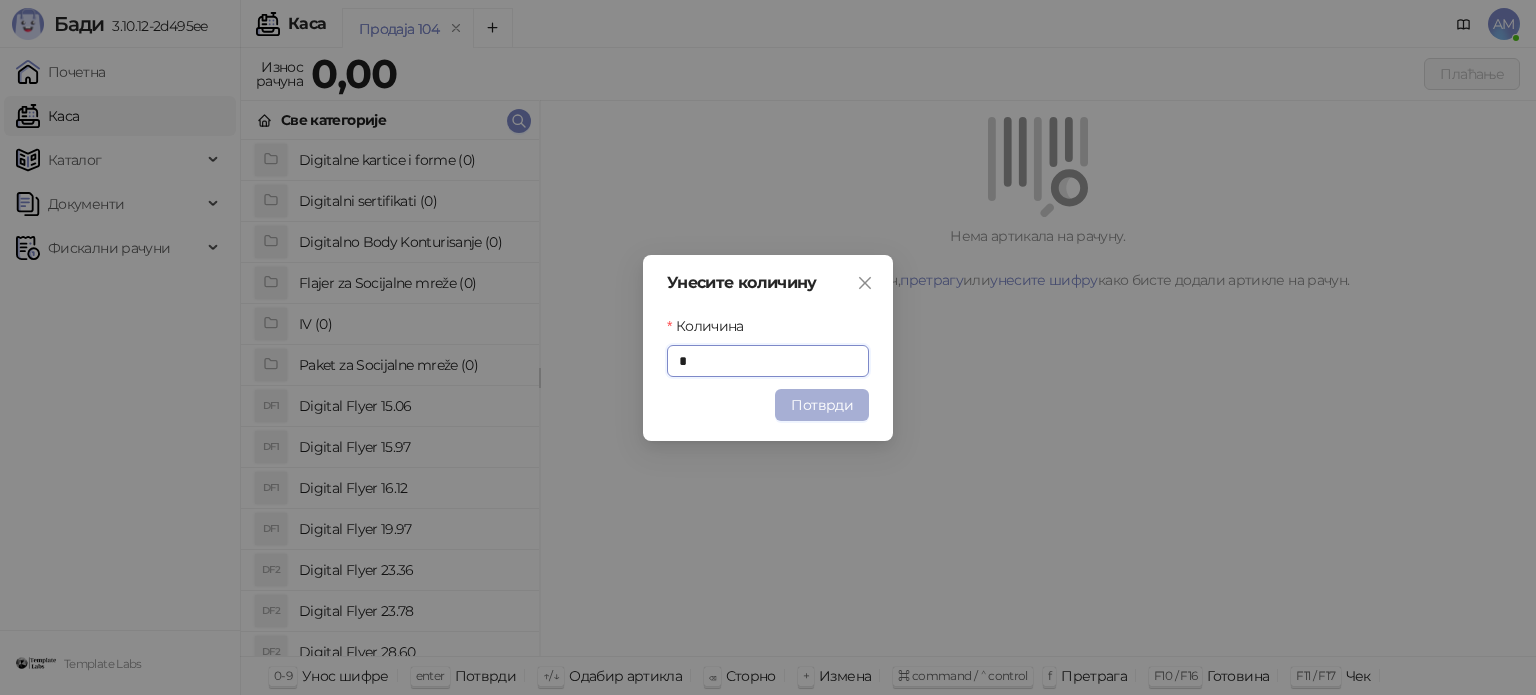 click on "Потврди" at bounding box center (822, 405) 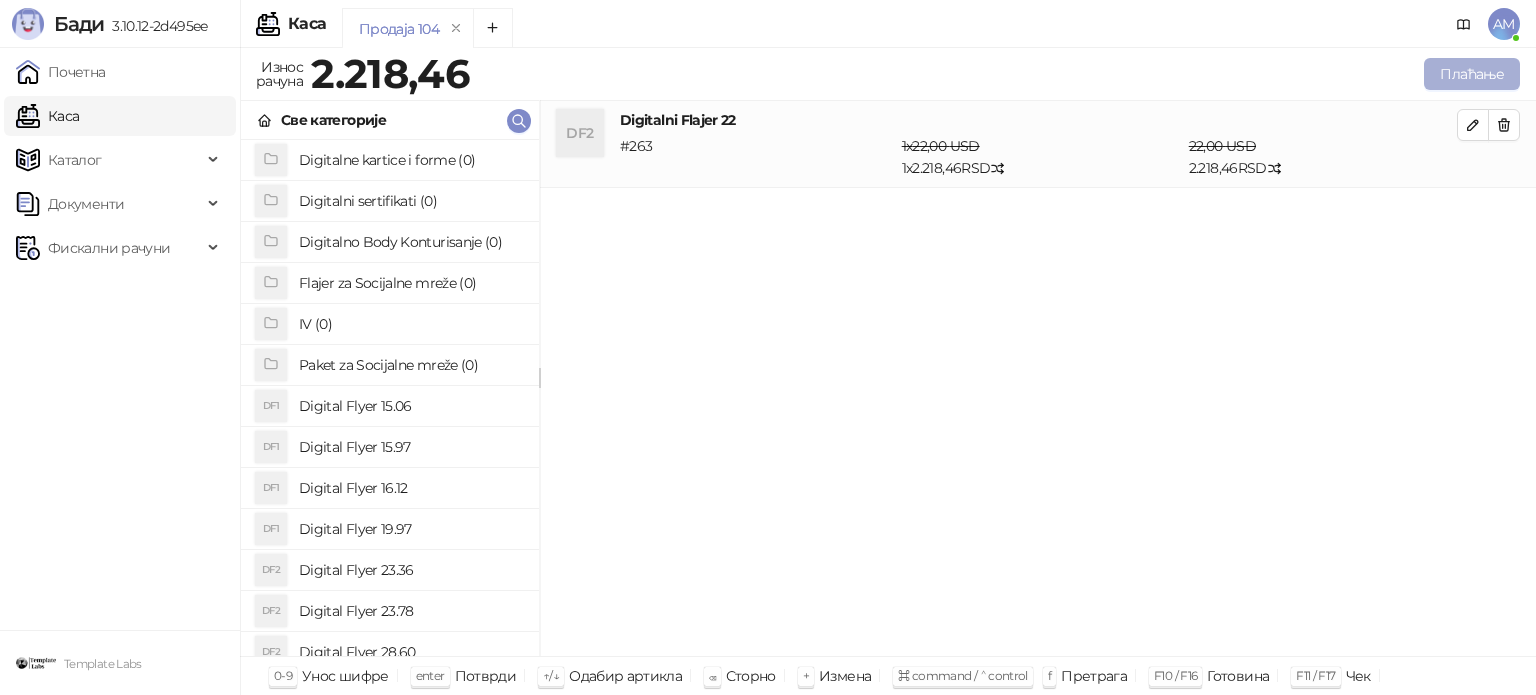 click on "Плаћање" at bounding box center (1472, 74) 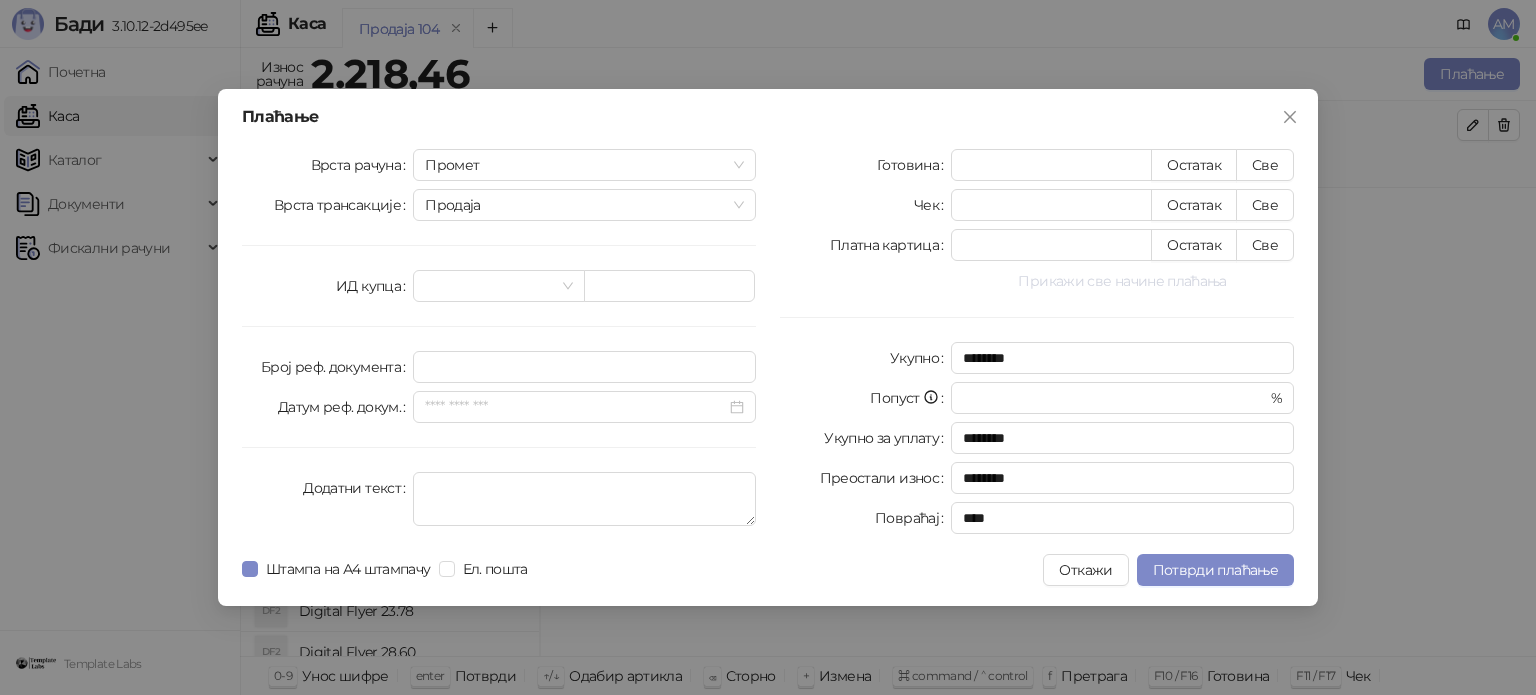 click on "Прикажи све начине плаћања" at bounding box center [1122, 281] 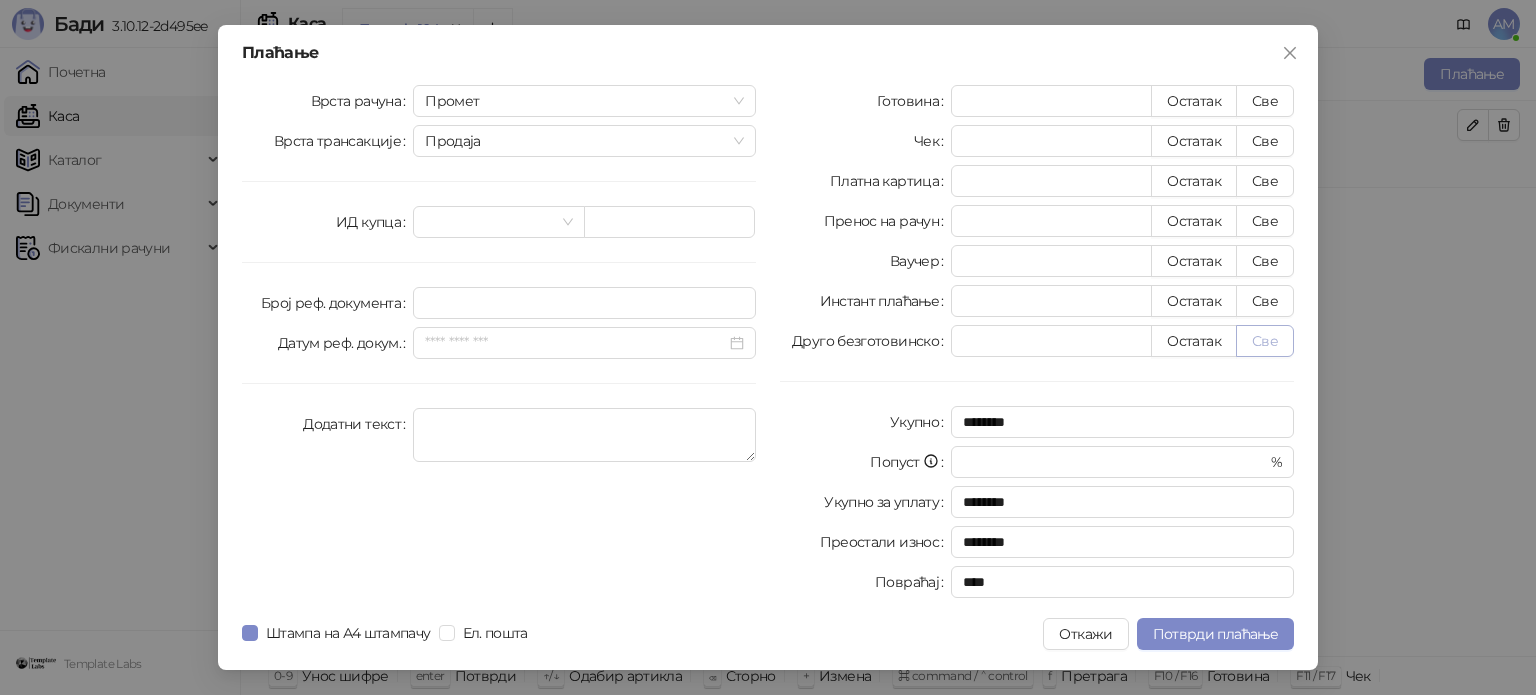 click on "Све" at bounding box center (1265, 341) 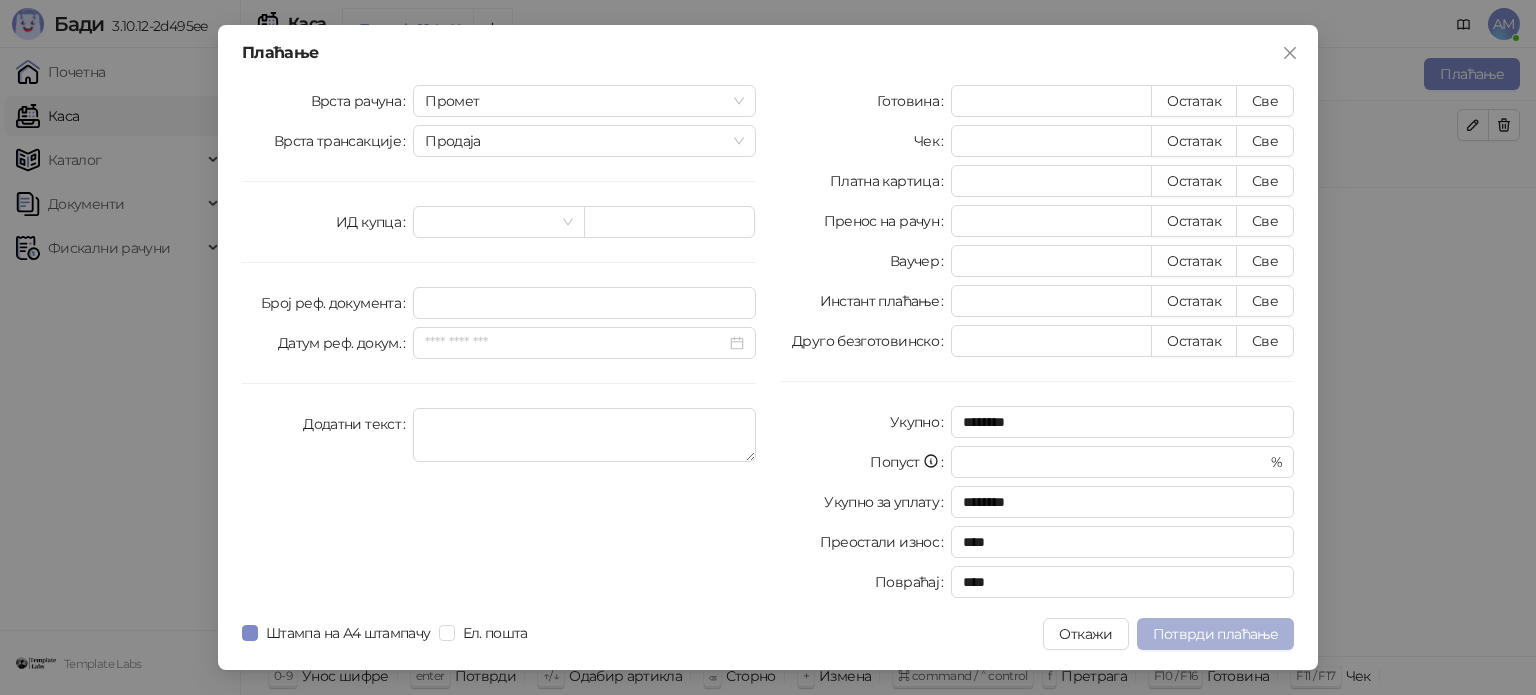 click on "Потврди плаћање" at bounding box center (1215, 634) 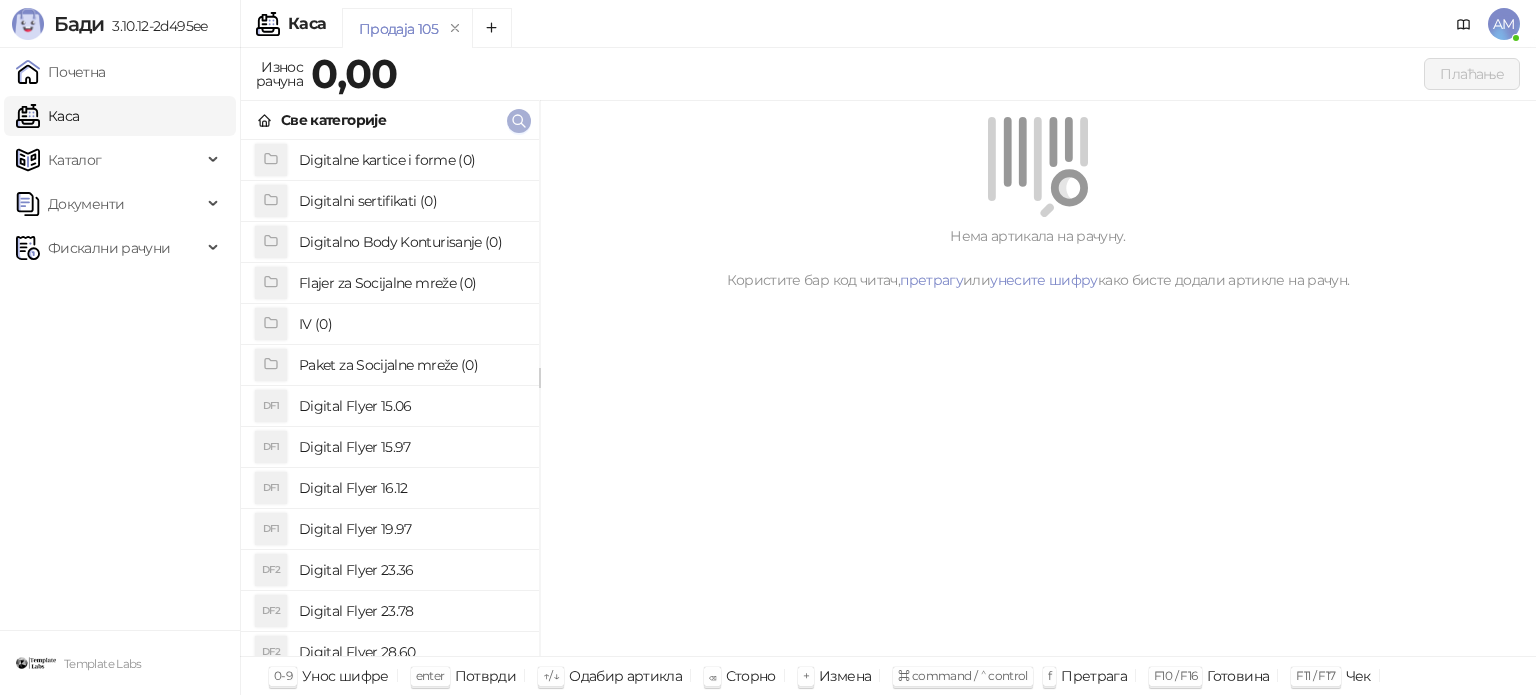click 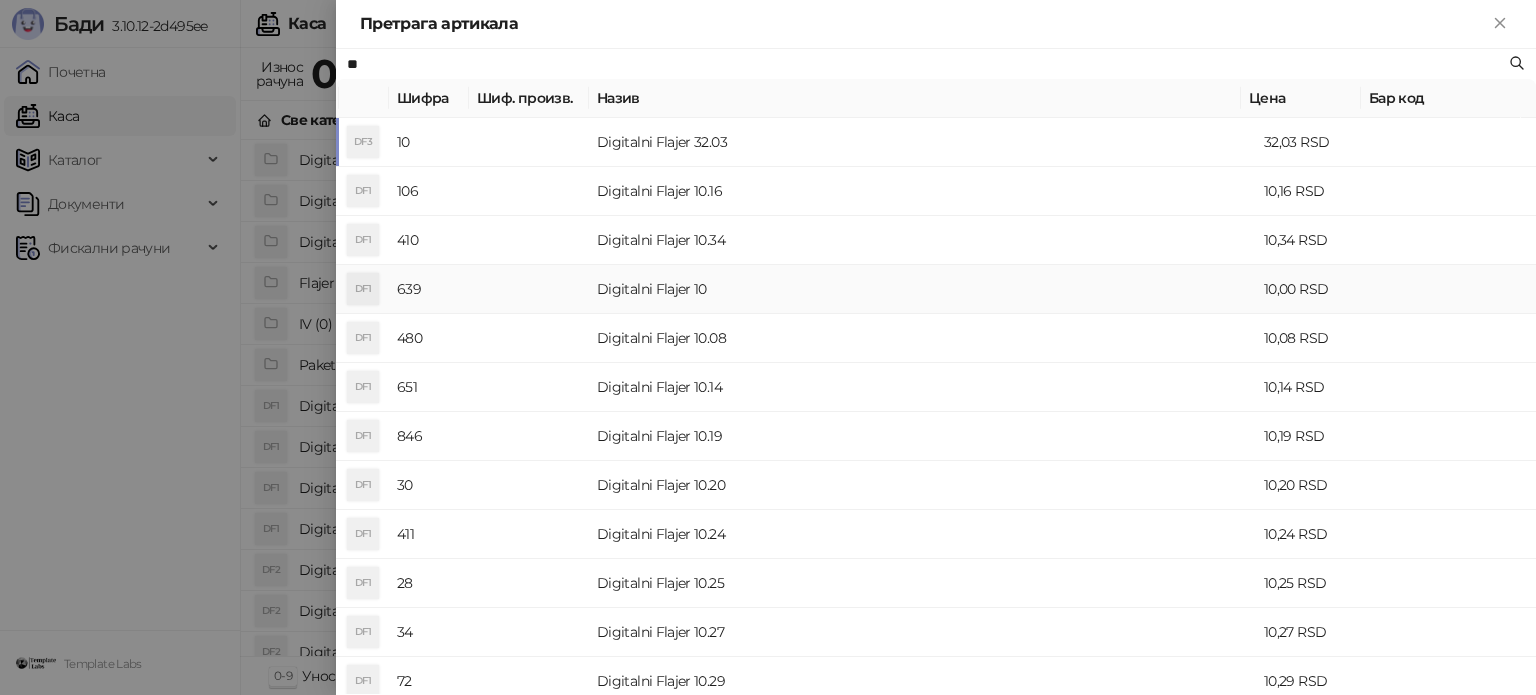 type on "**" 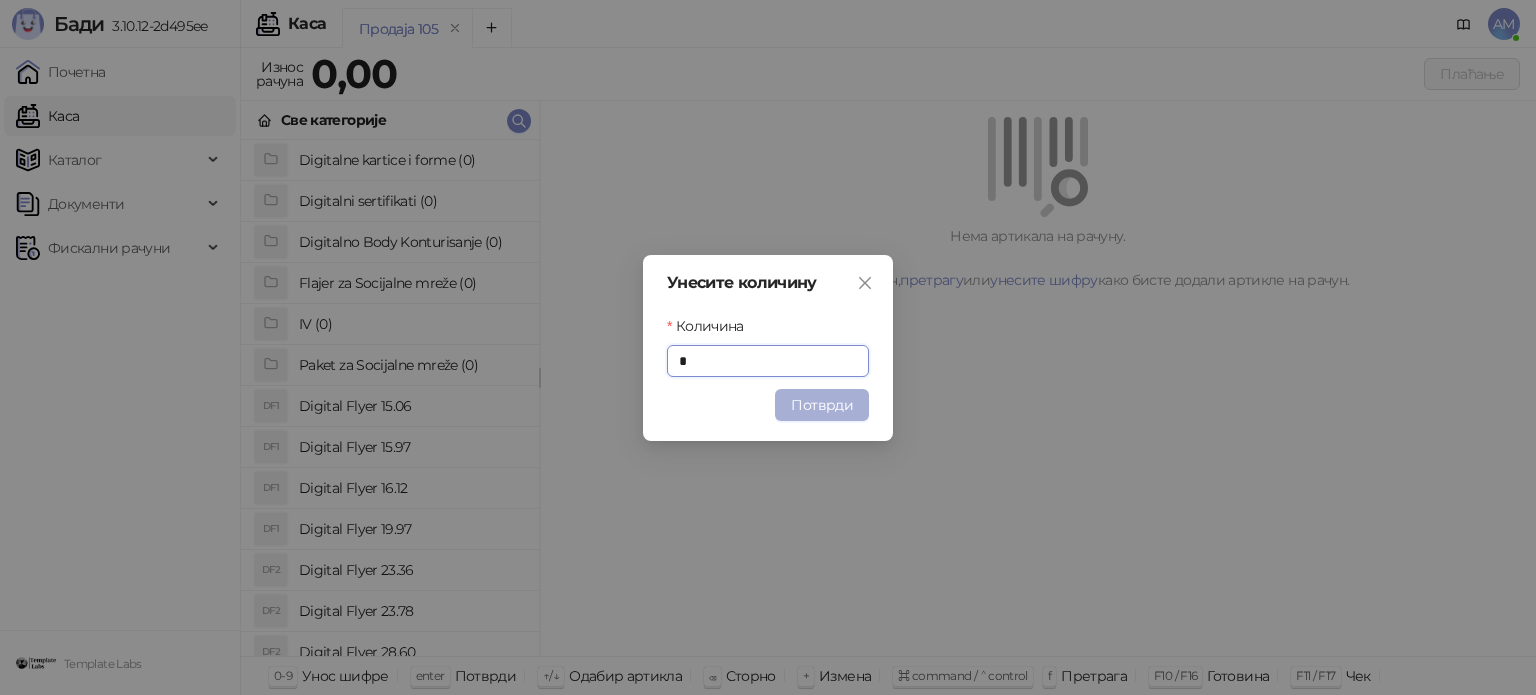 click on "Потврди" at bounding box center (822, 405) 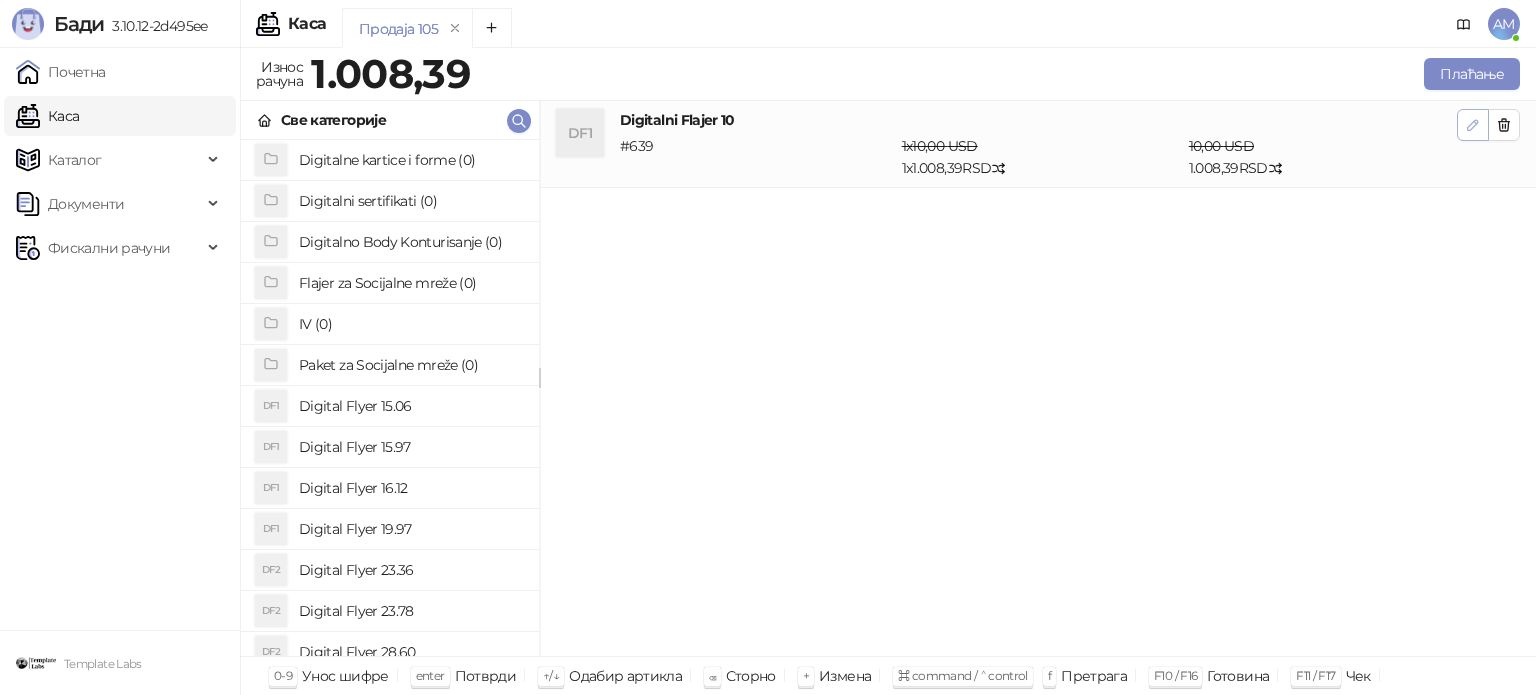 click 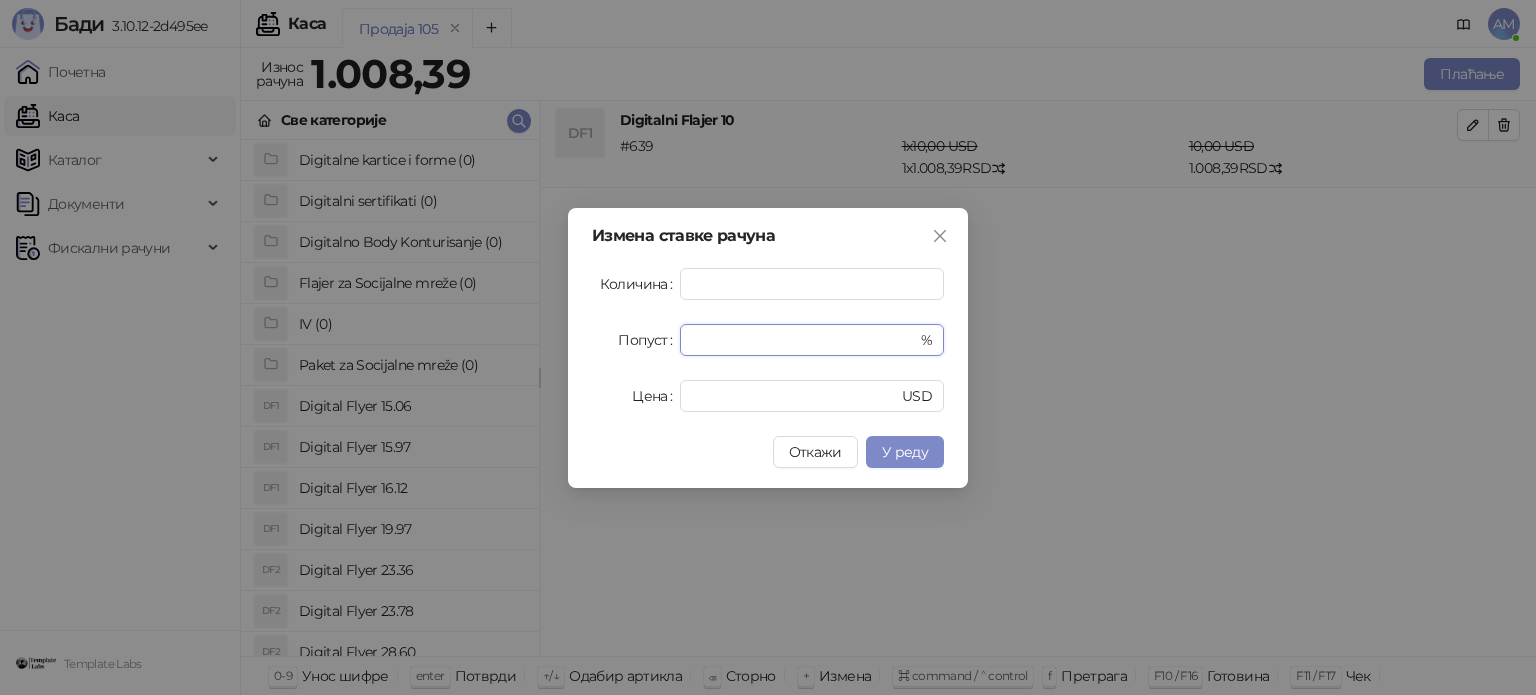 drag, startPoint x: 766, startPoint y: 332, endPoint x: 672, endPoint y: 339, distance: 94.26028 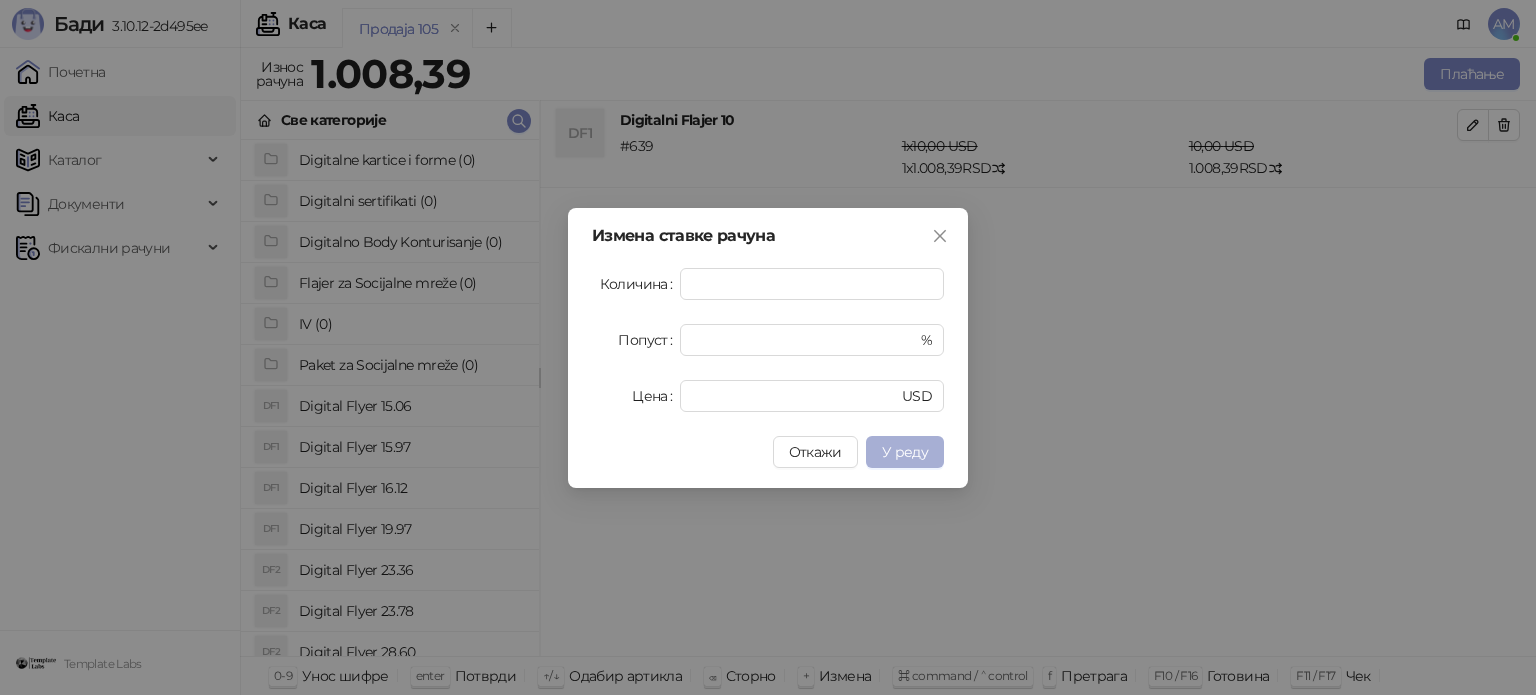 click on "У реду" at bounding box center (905, 452) 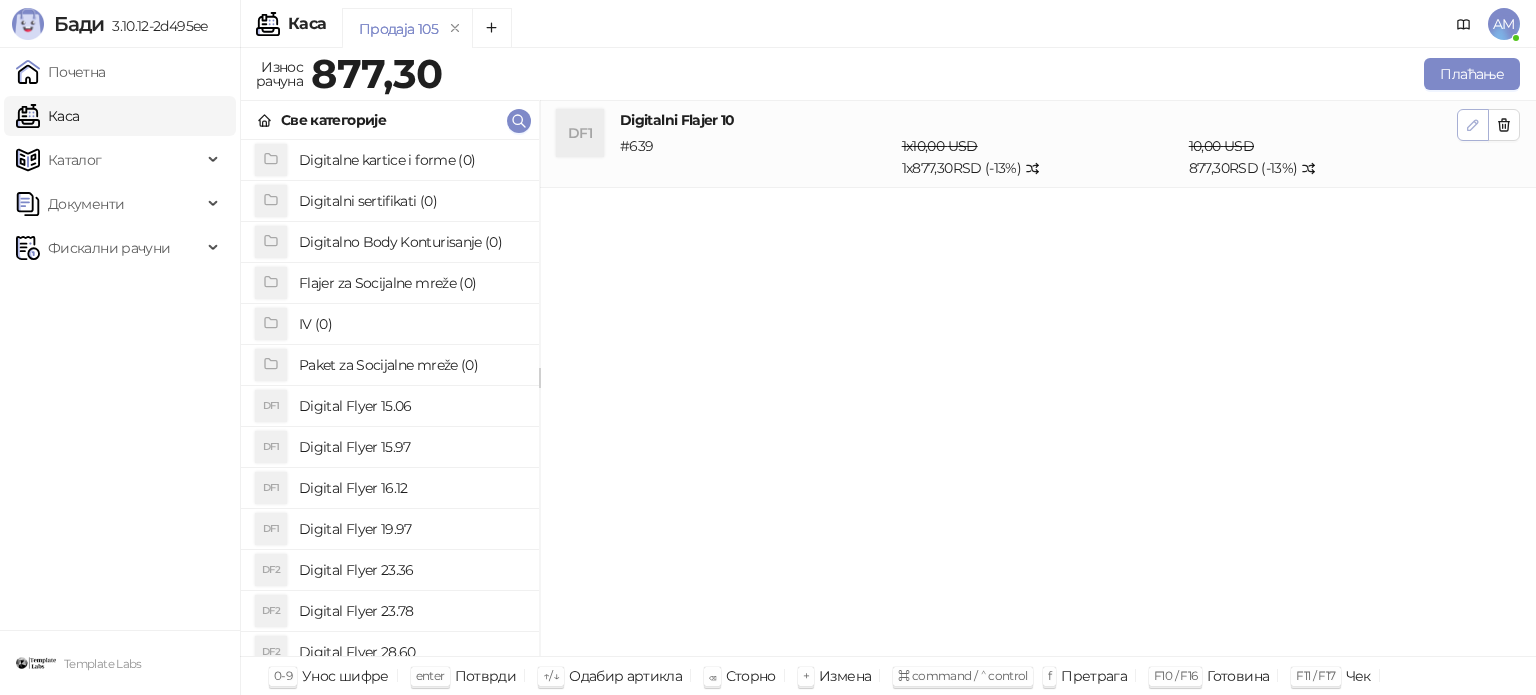 click at bounding box center (1473, 125) 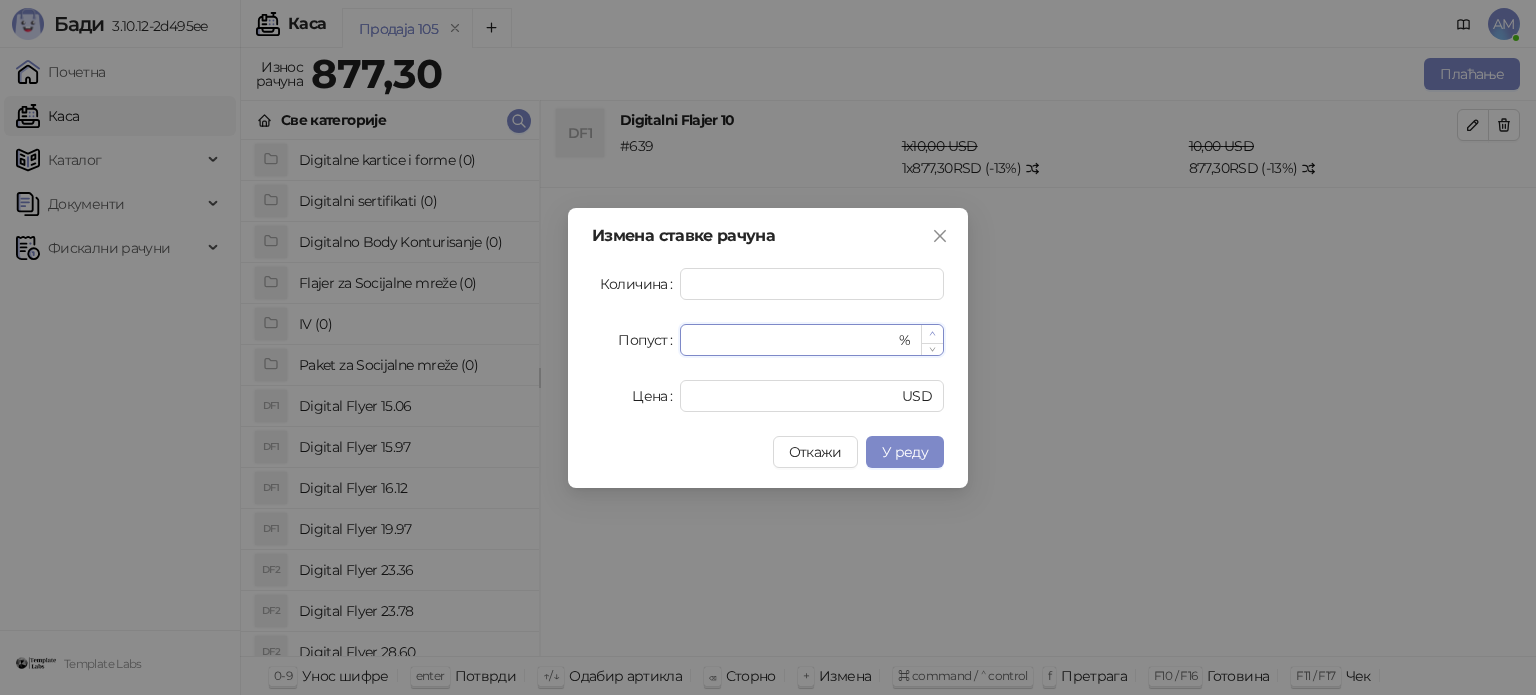 type on "**" 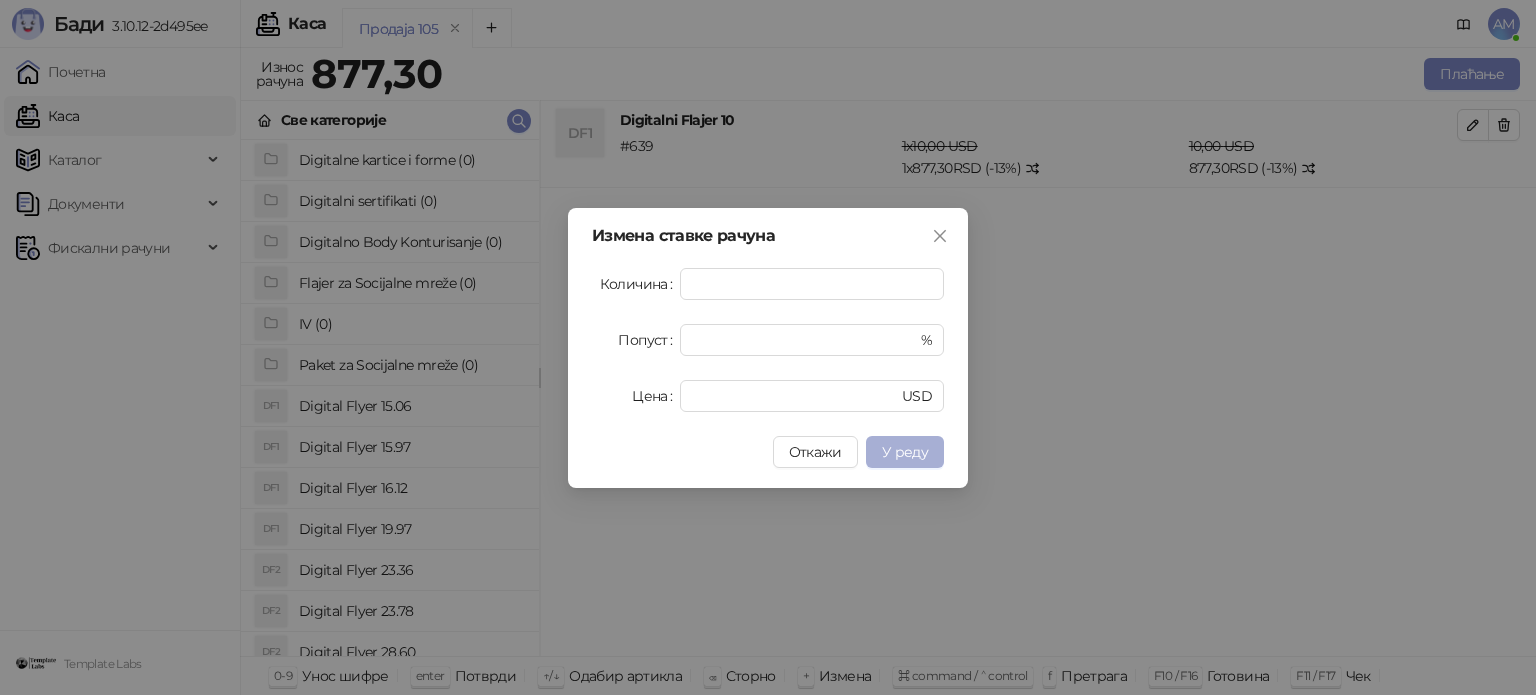 click on "У реду" at bounding box center [905, 452] 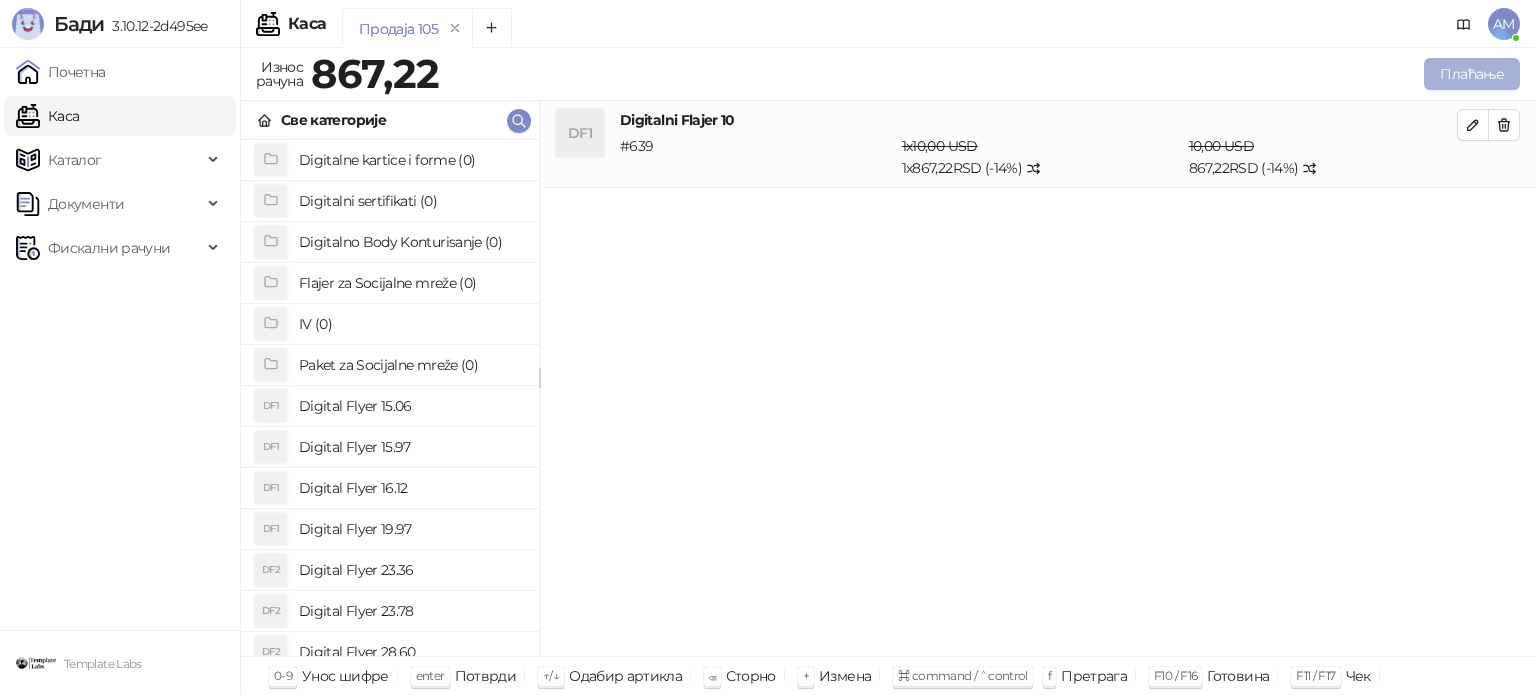 click on "Плаћање" at bounding box center [1472, 74] 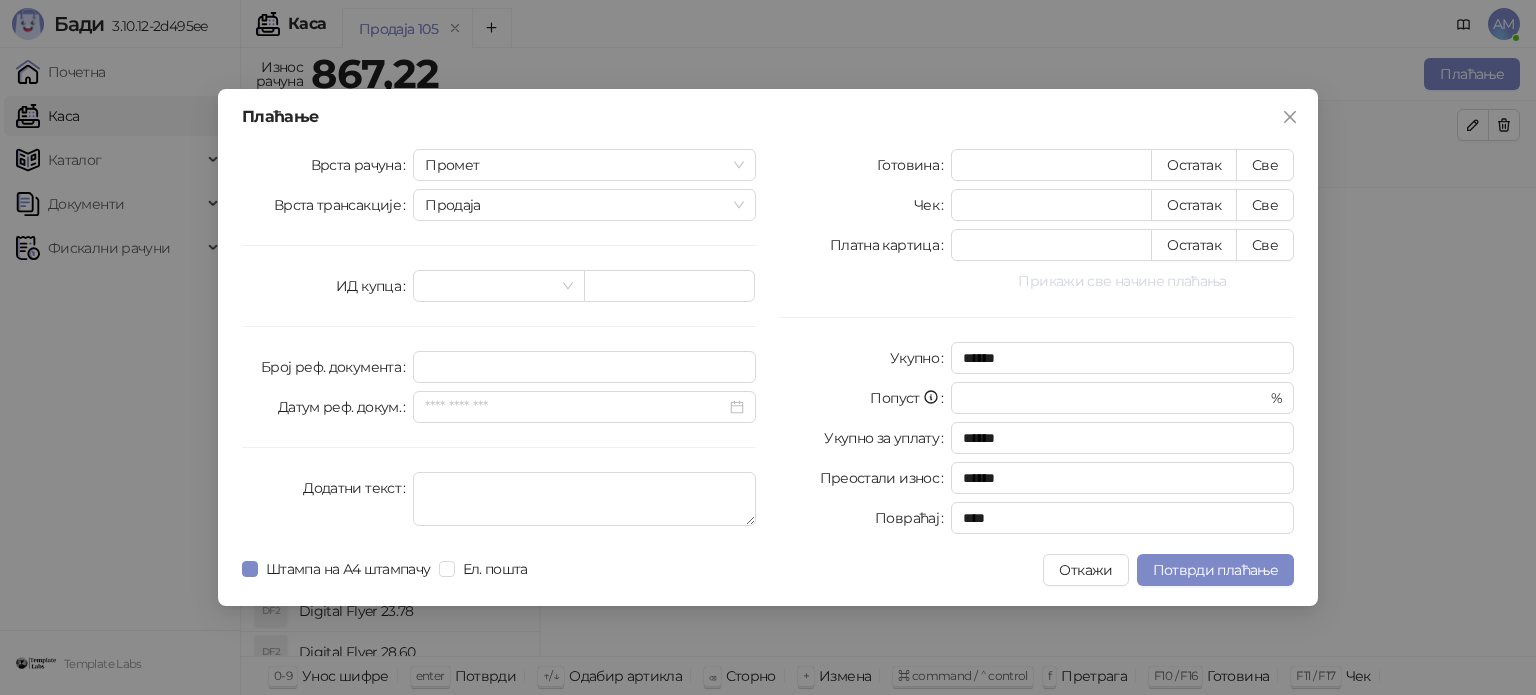 click on "Прикажи све начине плаћања" at bounding box center (1122, 281) 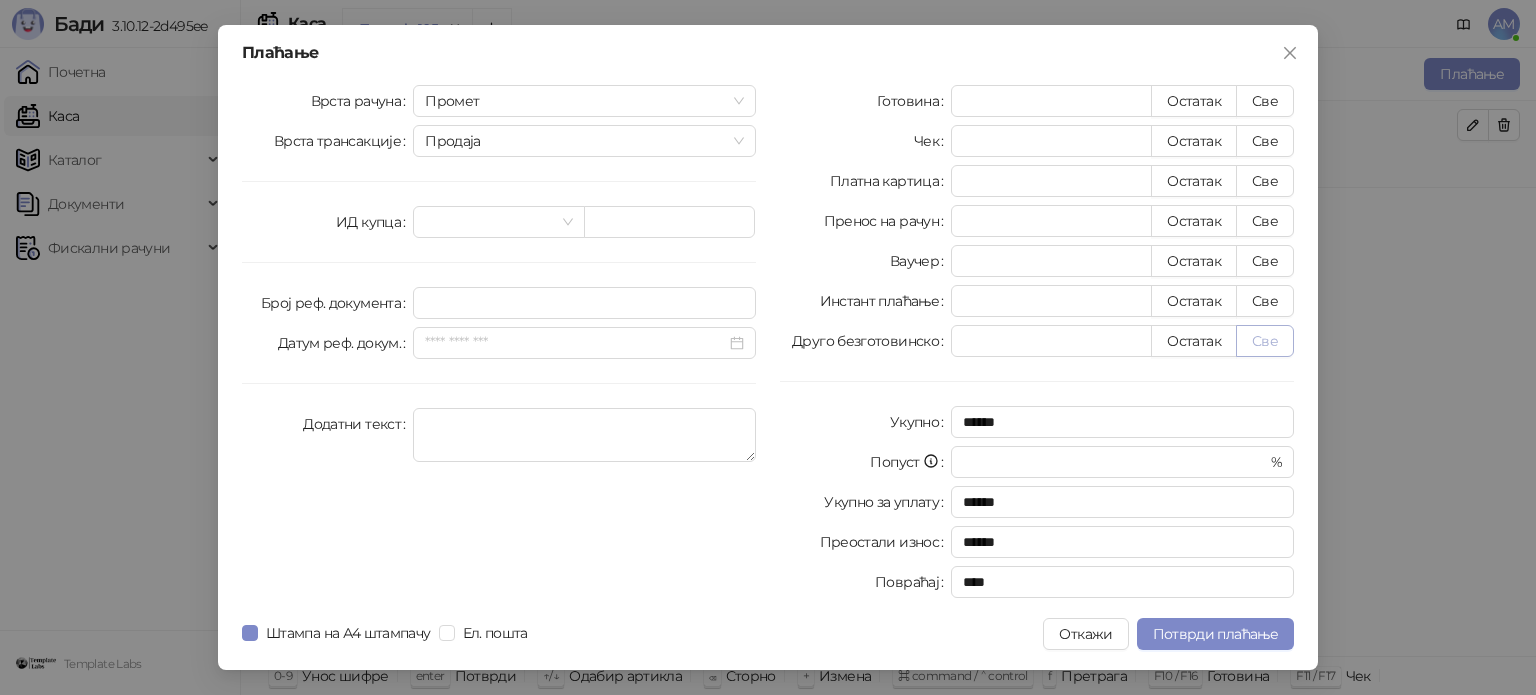 click on "Све" at bounding box center (1265, 341) 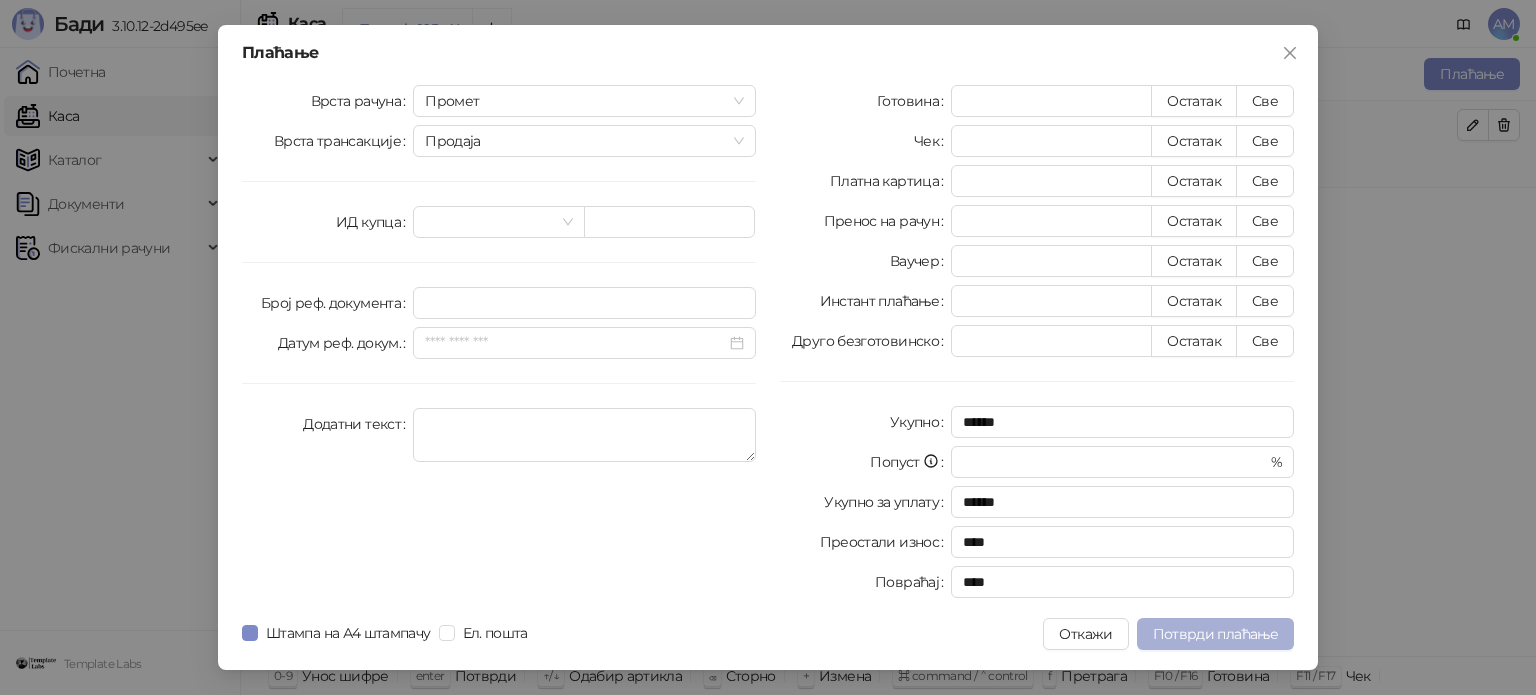 click on "Потврди плаћање" at bounding box center (1215, 634) 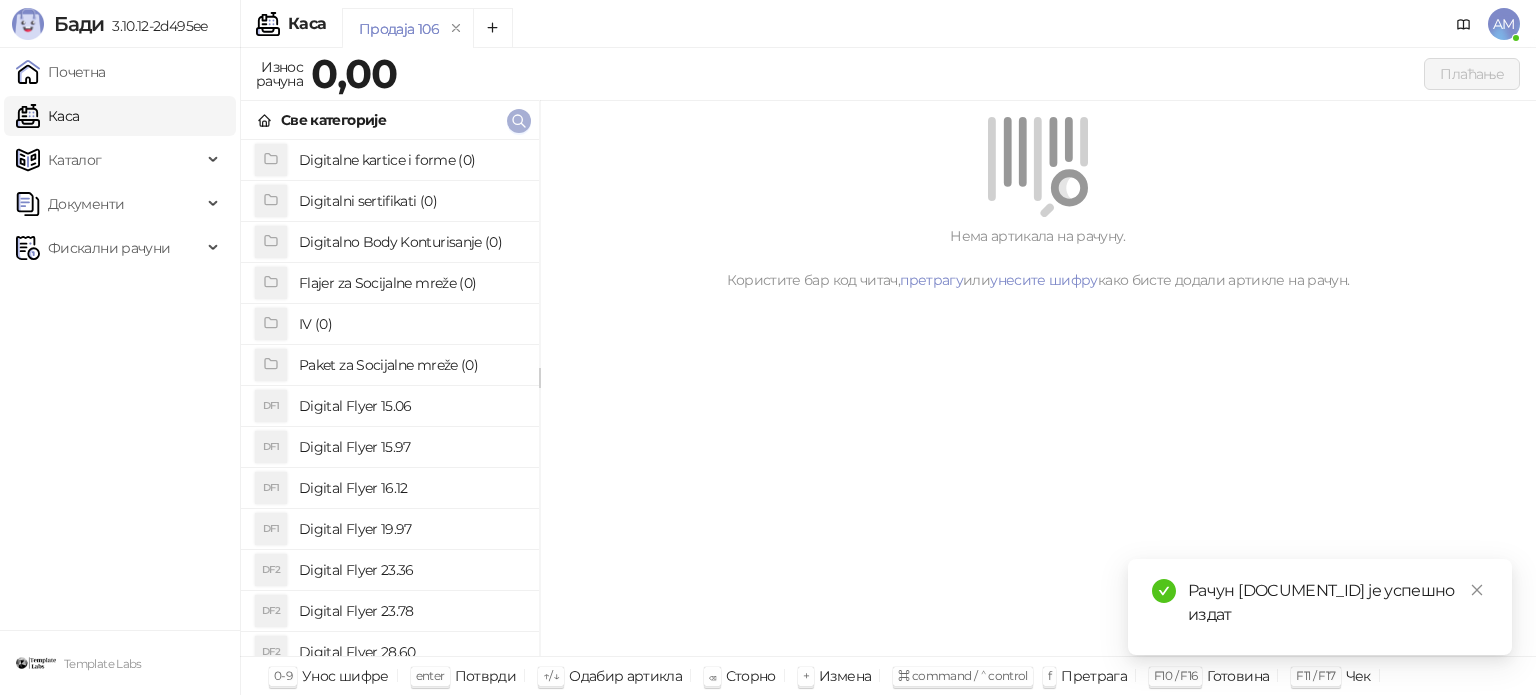 click 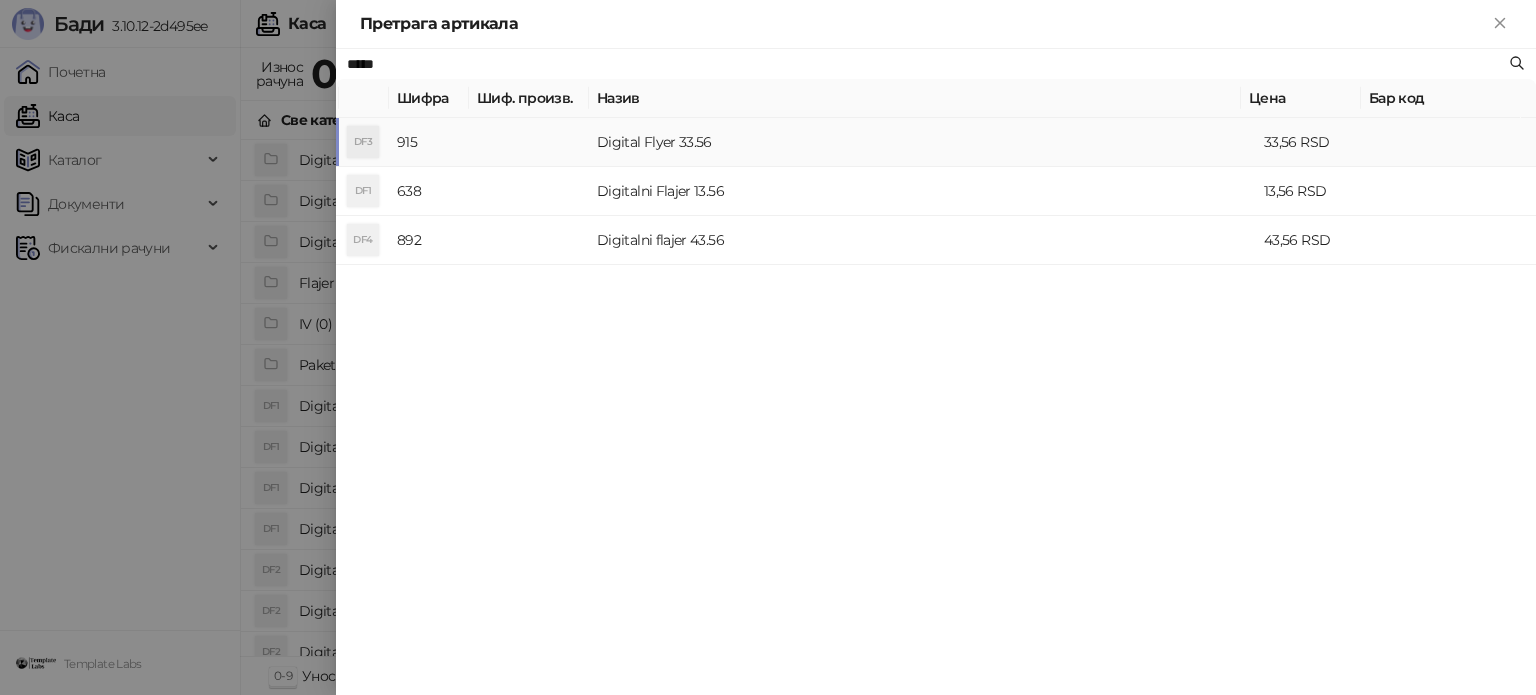 type on "*****" 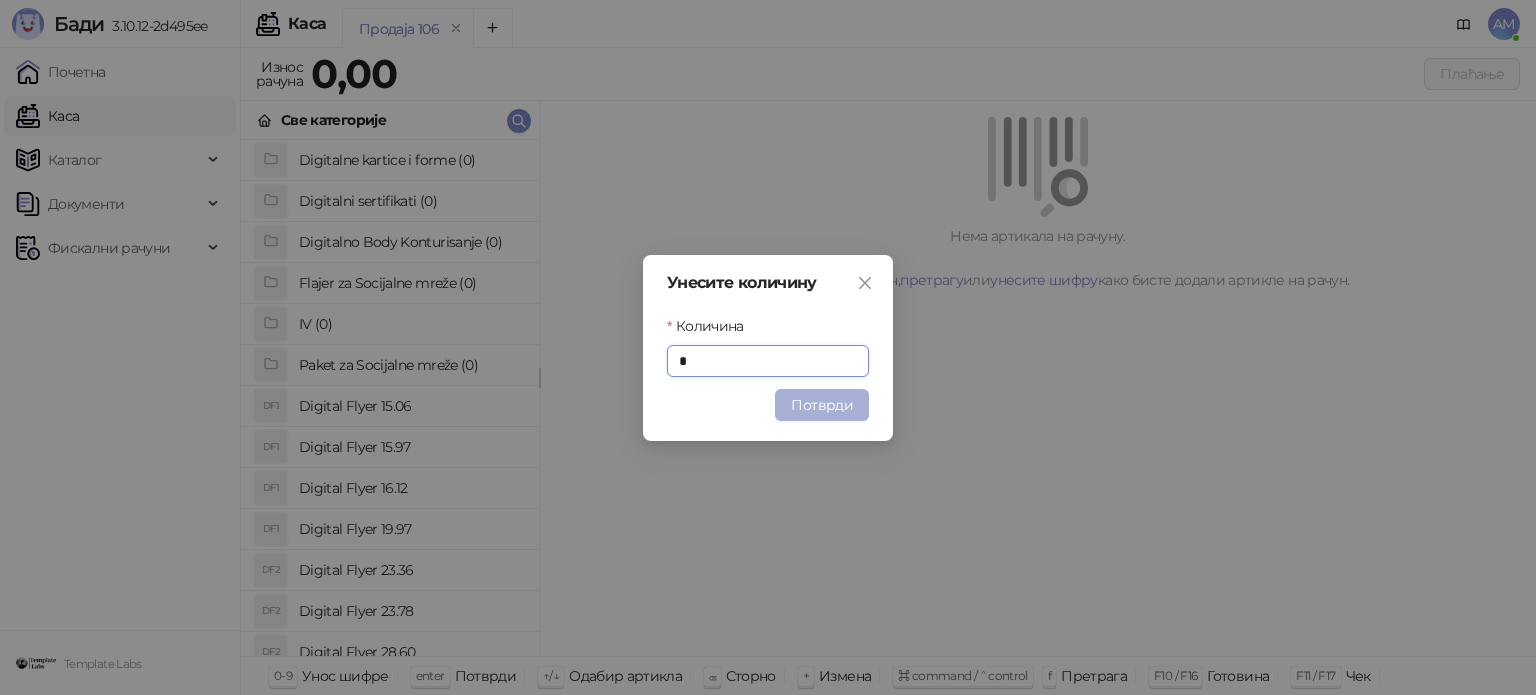 click on "Потврди" at bounding box center (822, 405) 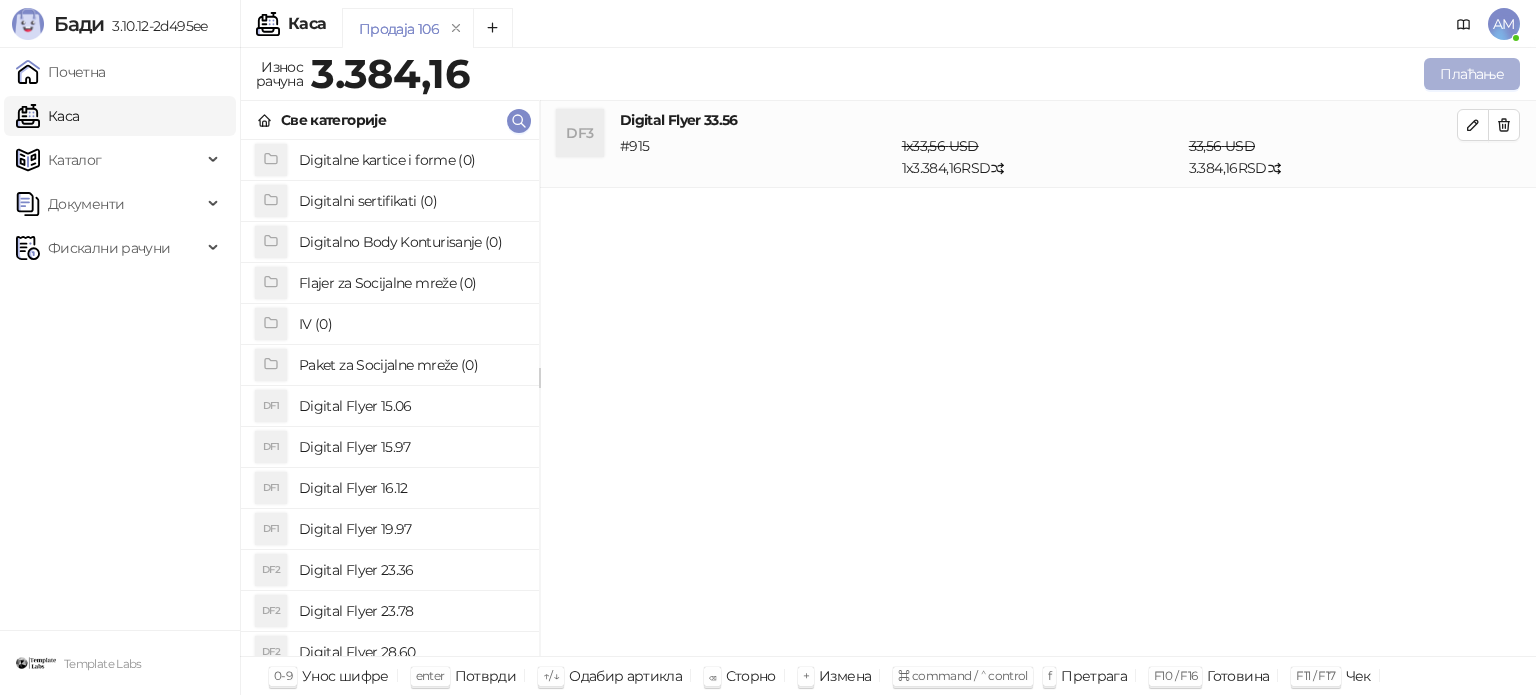 click on "Плаћање" at bounding box center (1472, 74) 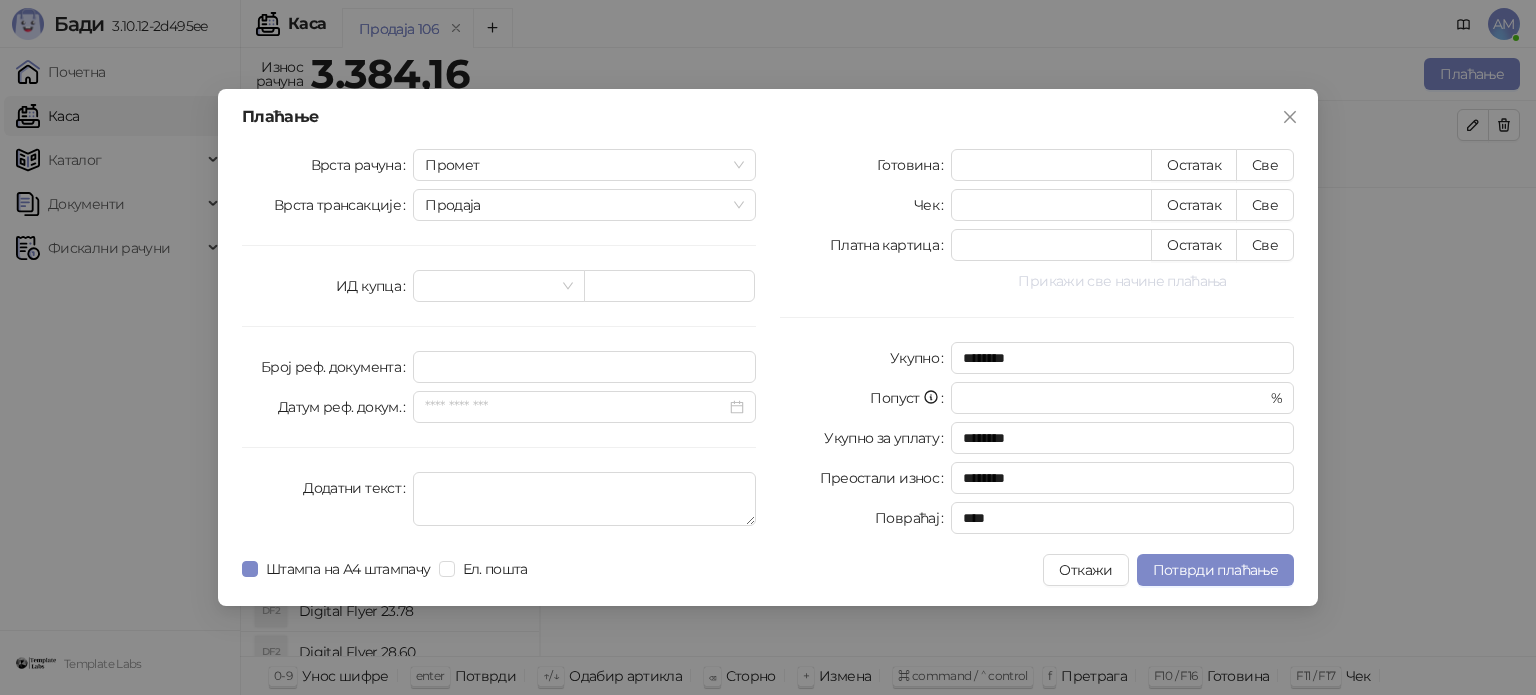 click on "Прикажи све начине плаћања" at bounding box center (1122, 281) 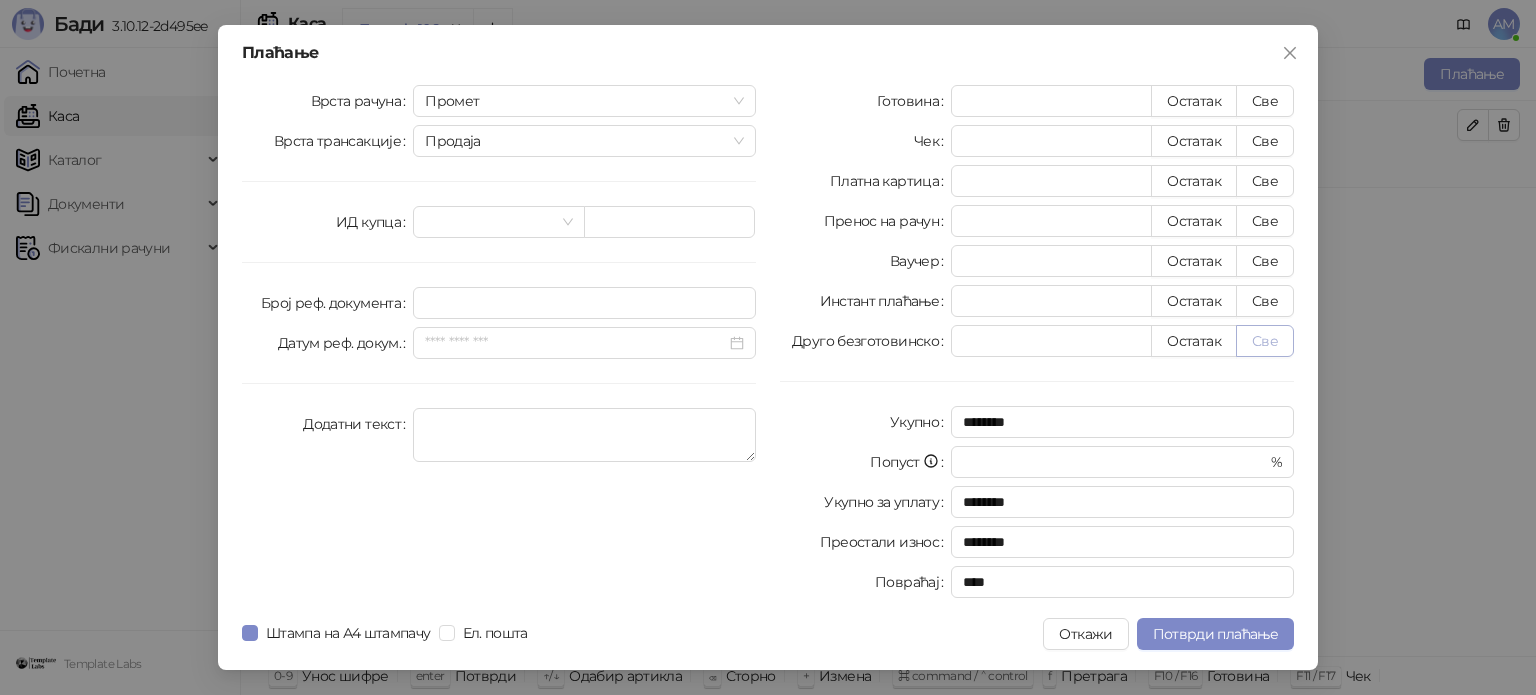 click on "Све" at bounding box center (1265, 341) 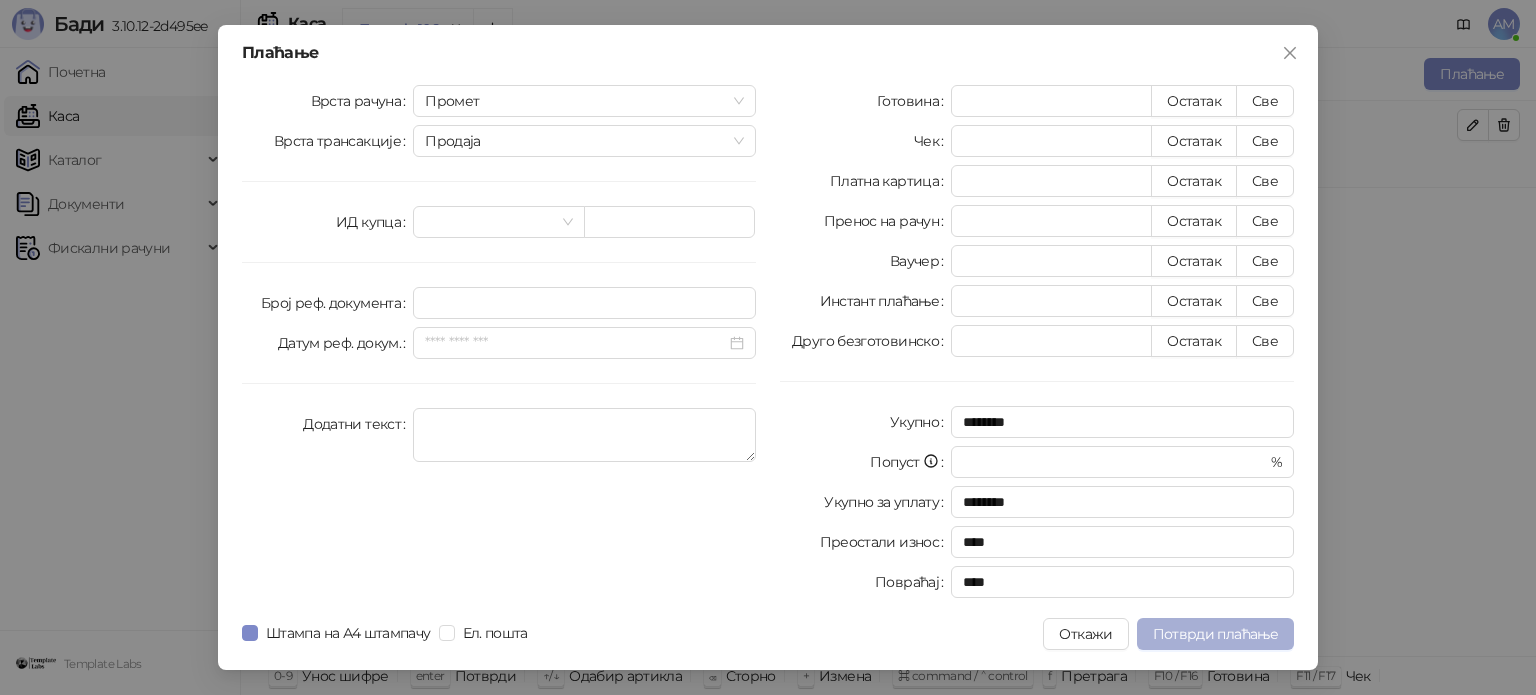 click on "Потврди плаћање" at bounding box center [1215, 634] 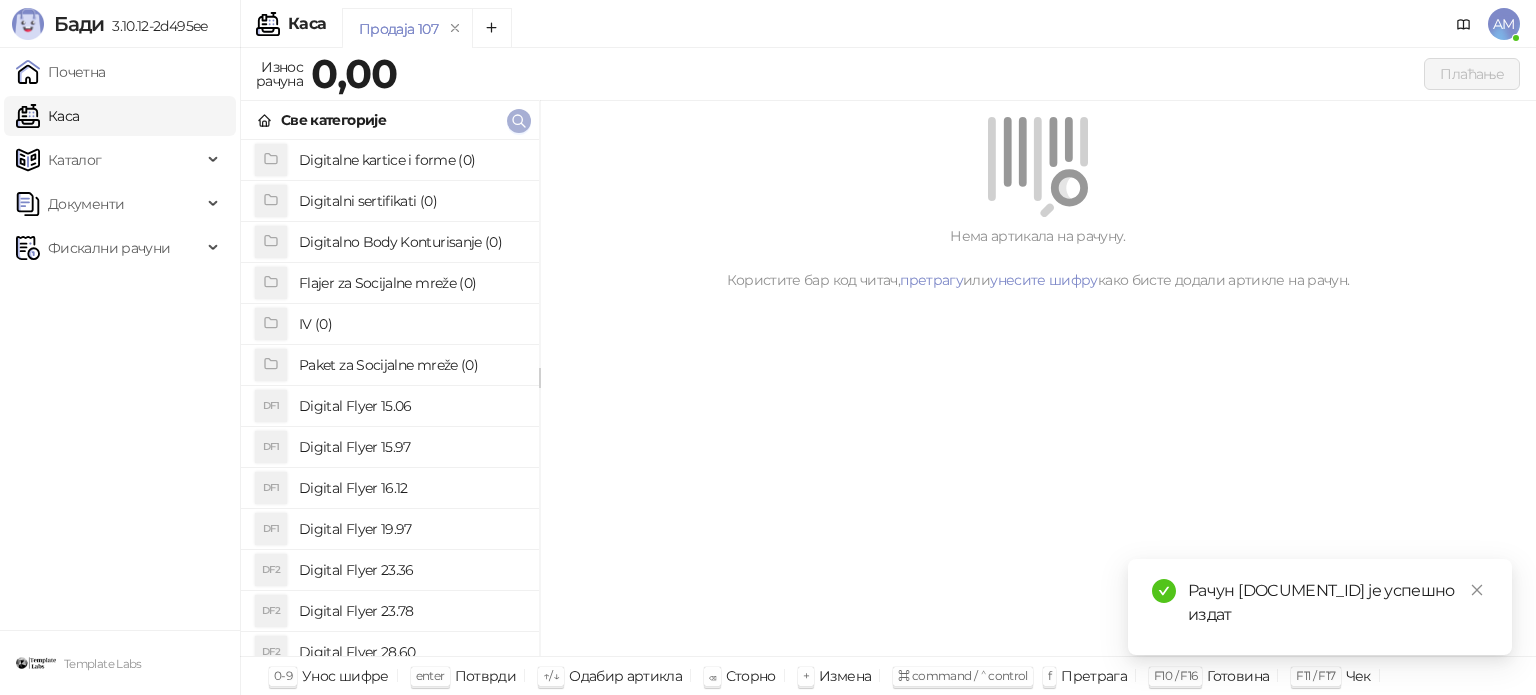 click 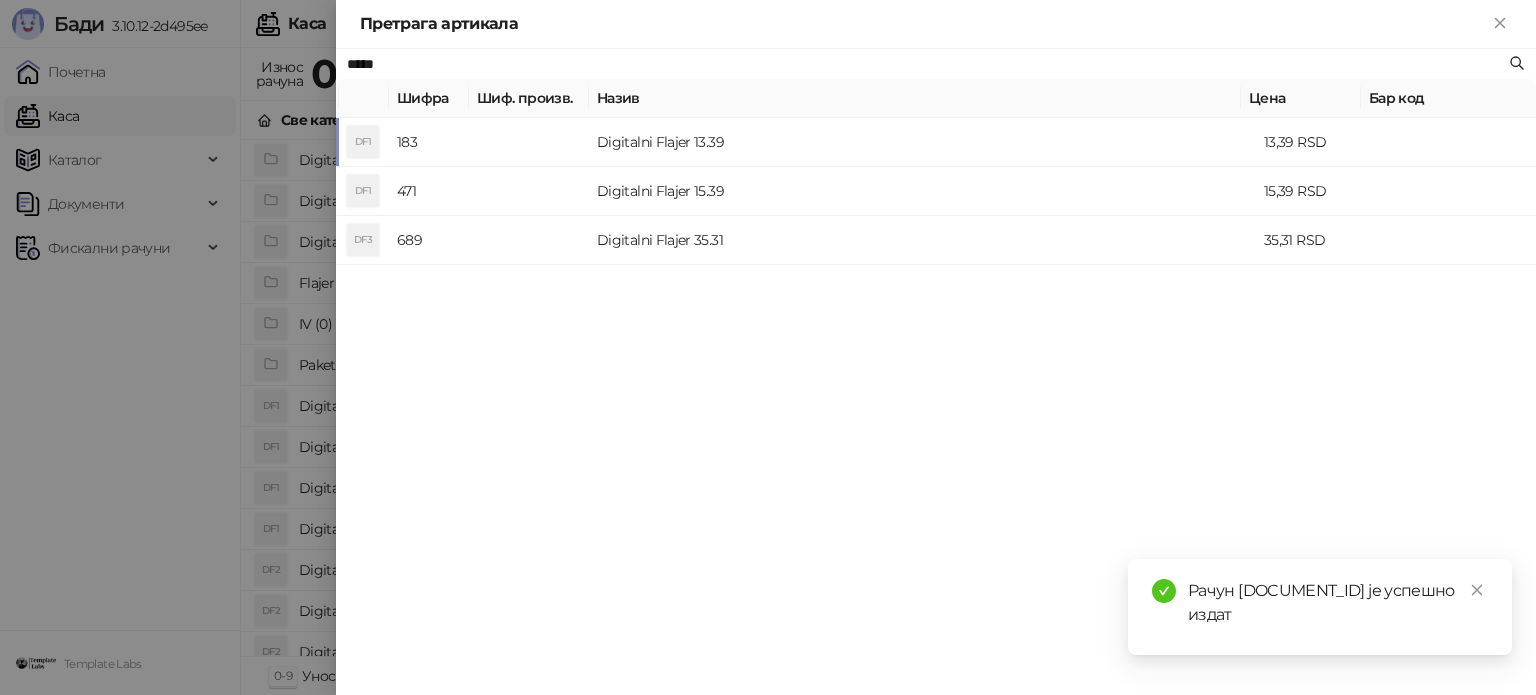 type on "*****" 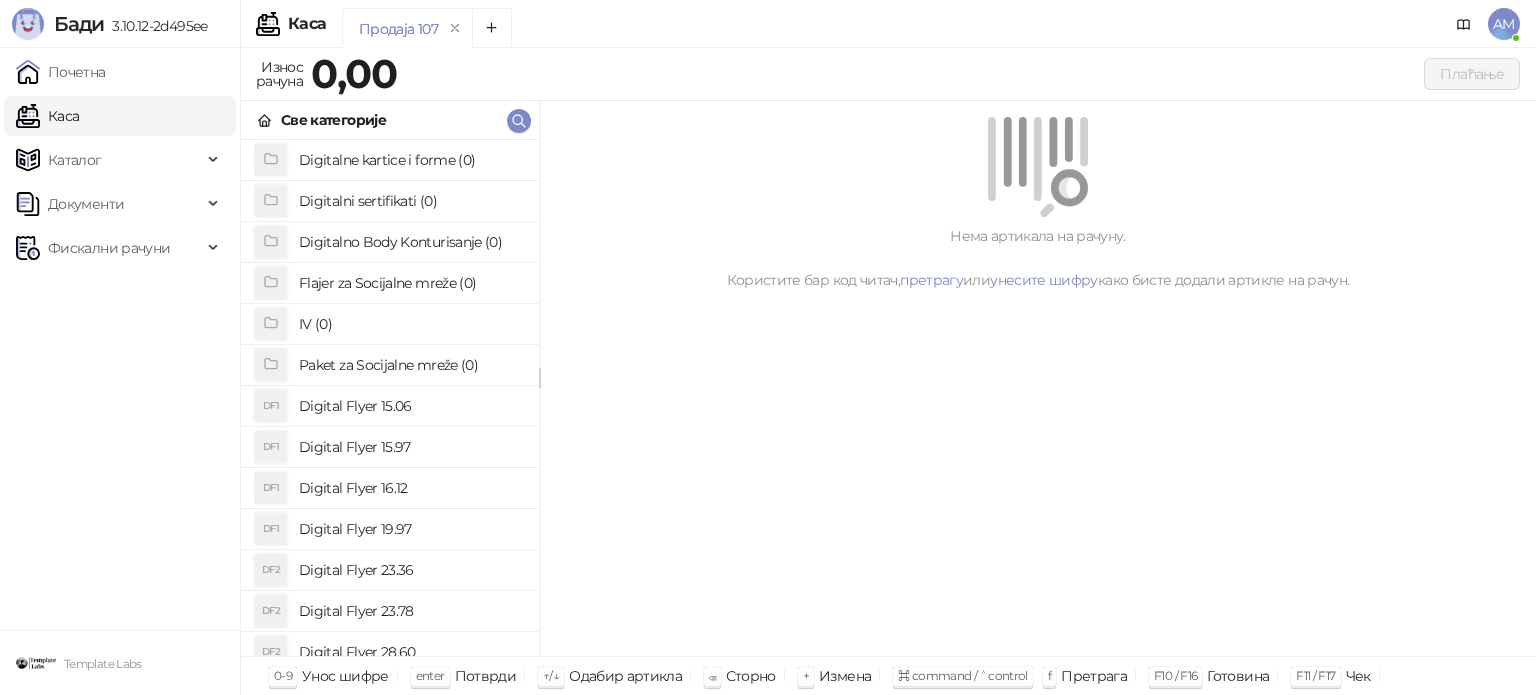 click on "Каталог" at bounding box center (109, 160) 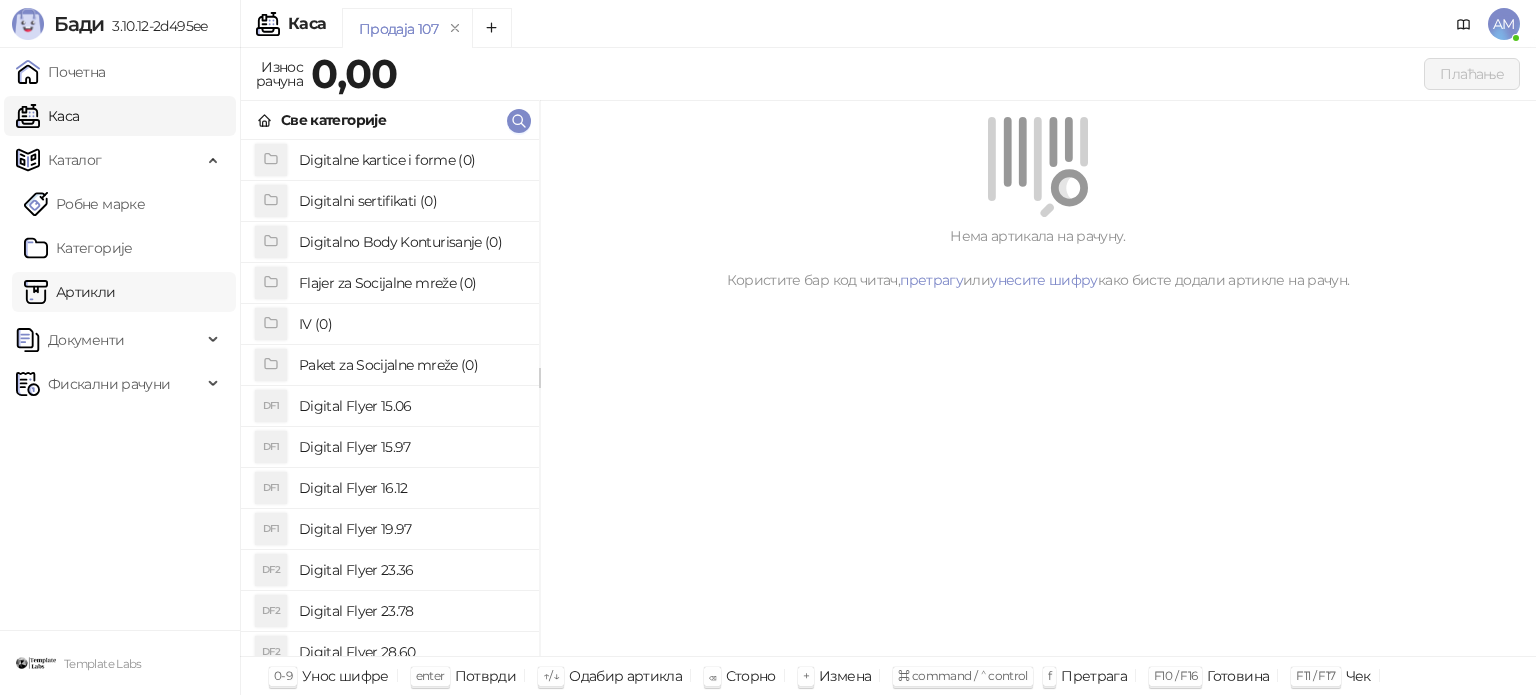 click on "Артикли" at bounding box center [70, 292] 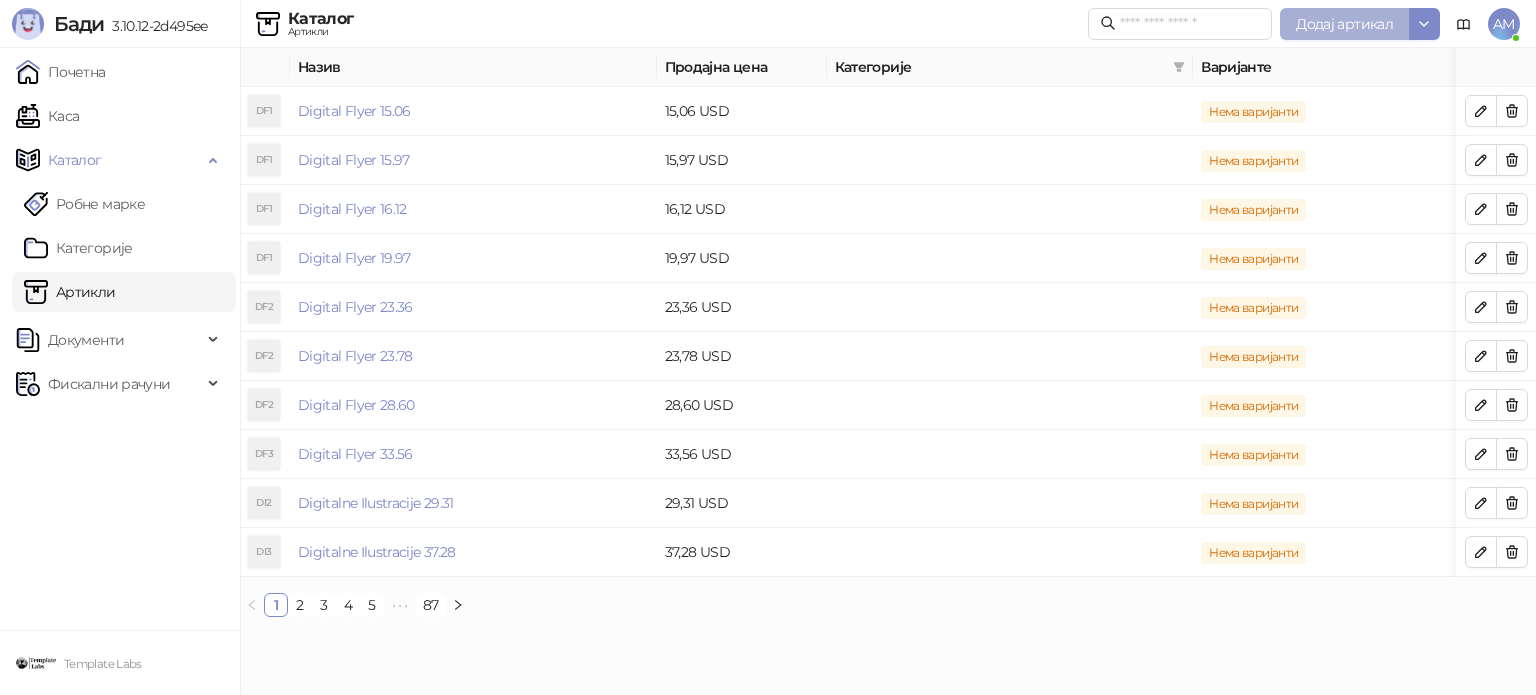 click on "Додај артикал" at bounding box center [1344, 24] 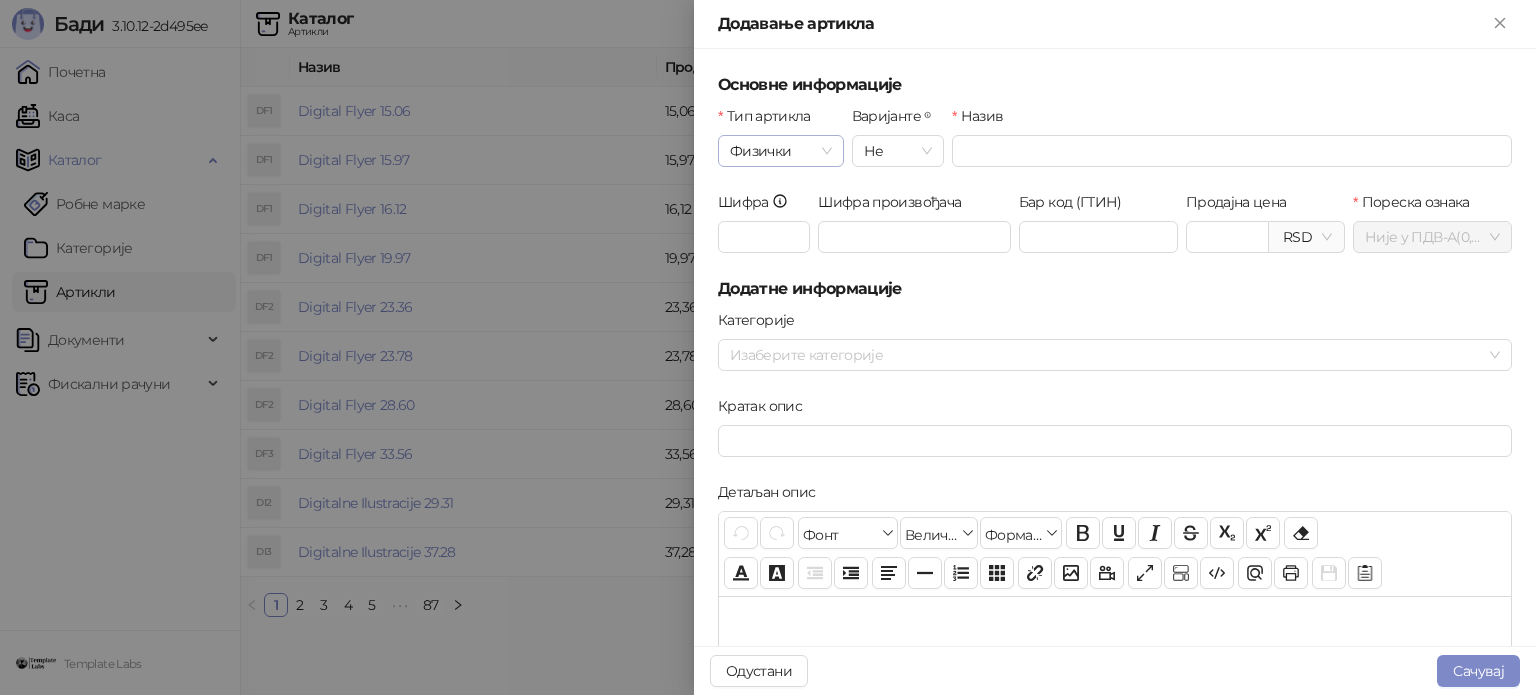 click on "Физички" at bounding box center [781, 151] 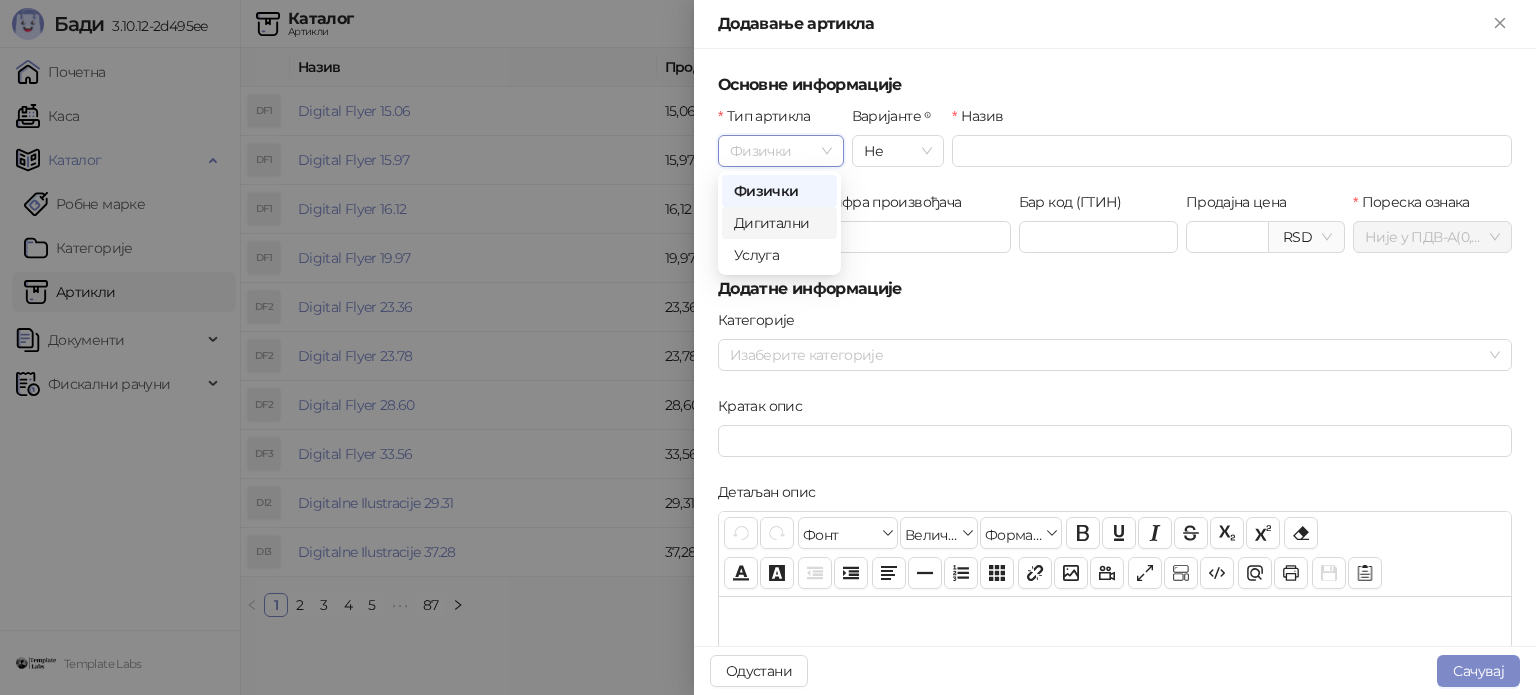 click on "Дигитални" at bounding box center [779, 223] 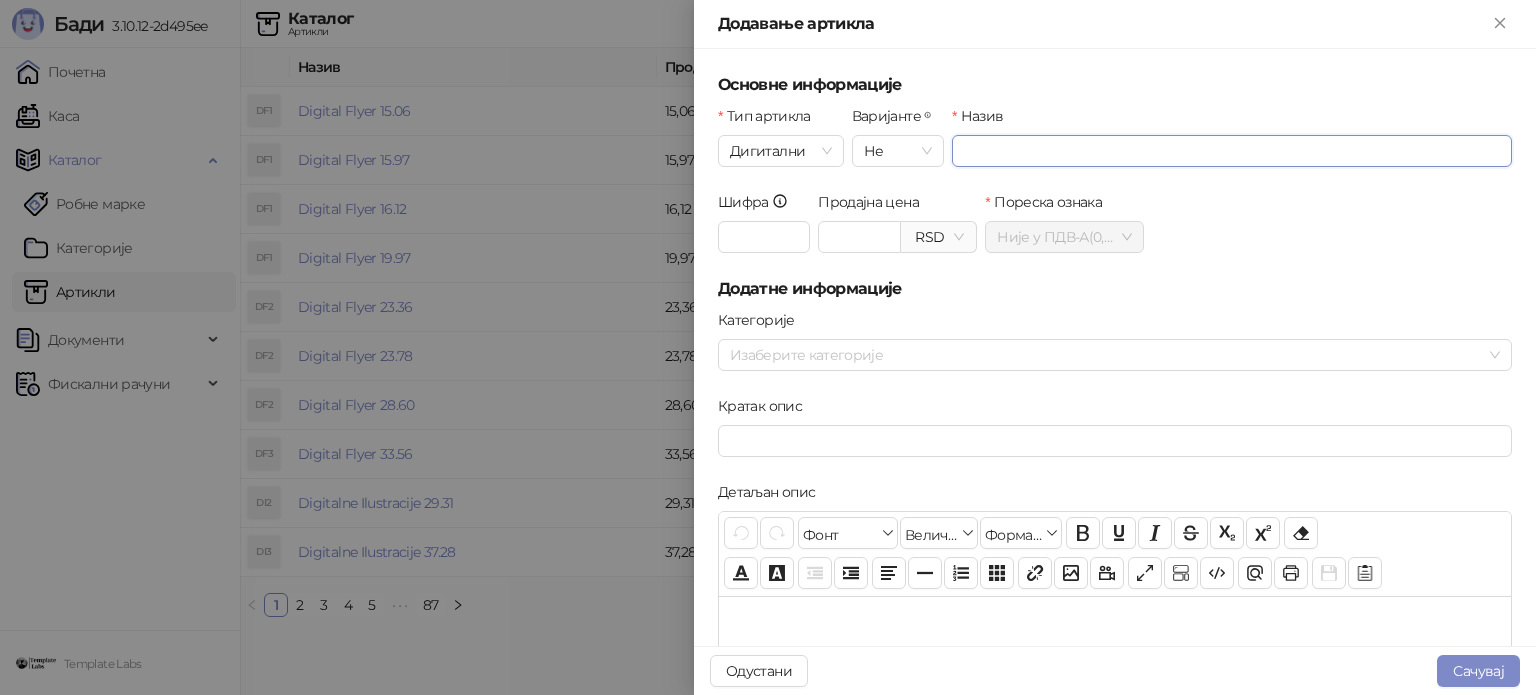 click on "Назив" at bounding box center (1232, 151) 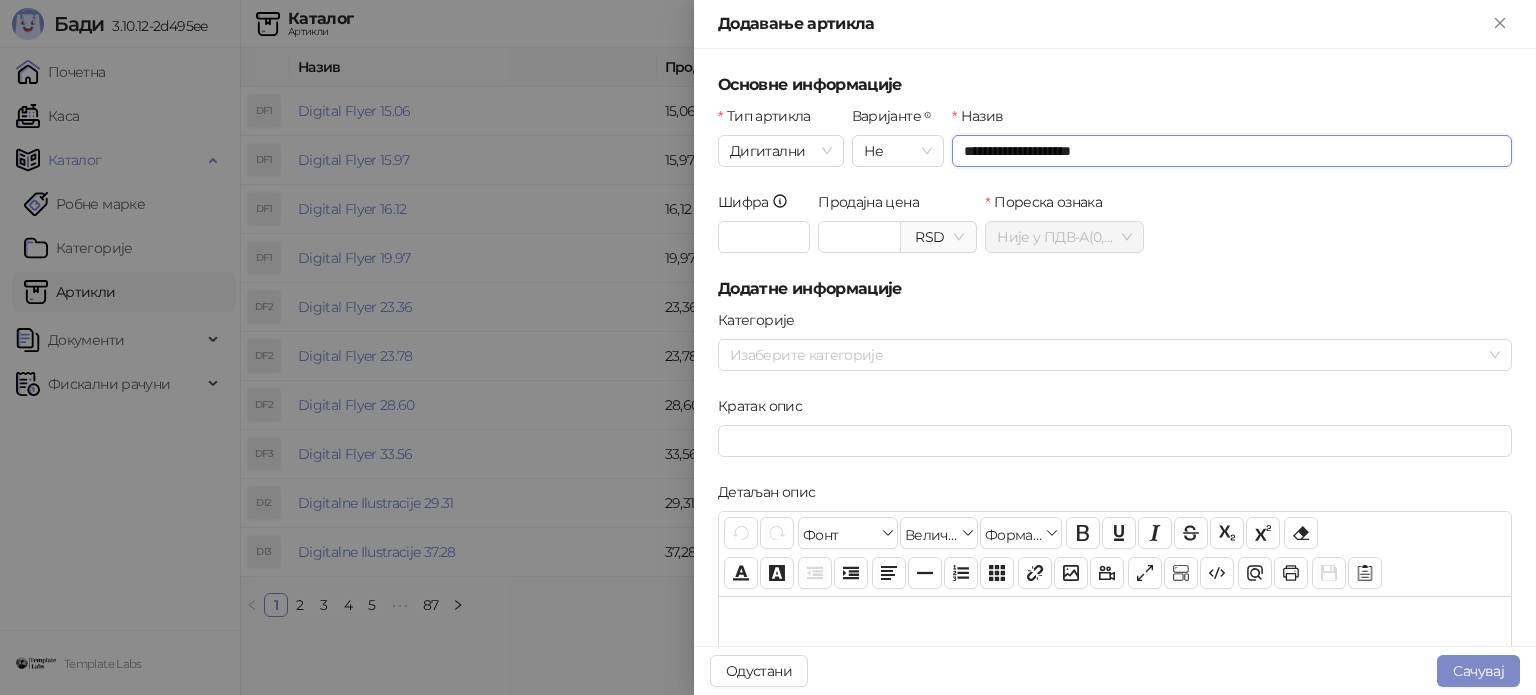 drag, startPoint x: 1086, startPoint y: 148, endPoint x: 1057, endPoint y: 149, distance: 29.017237 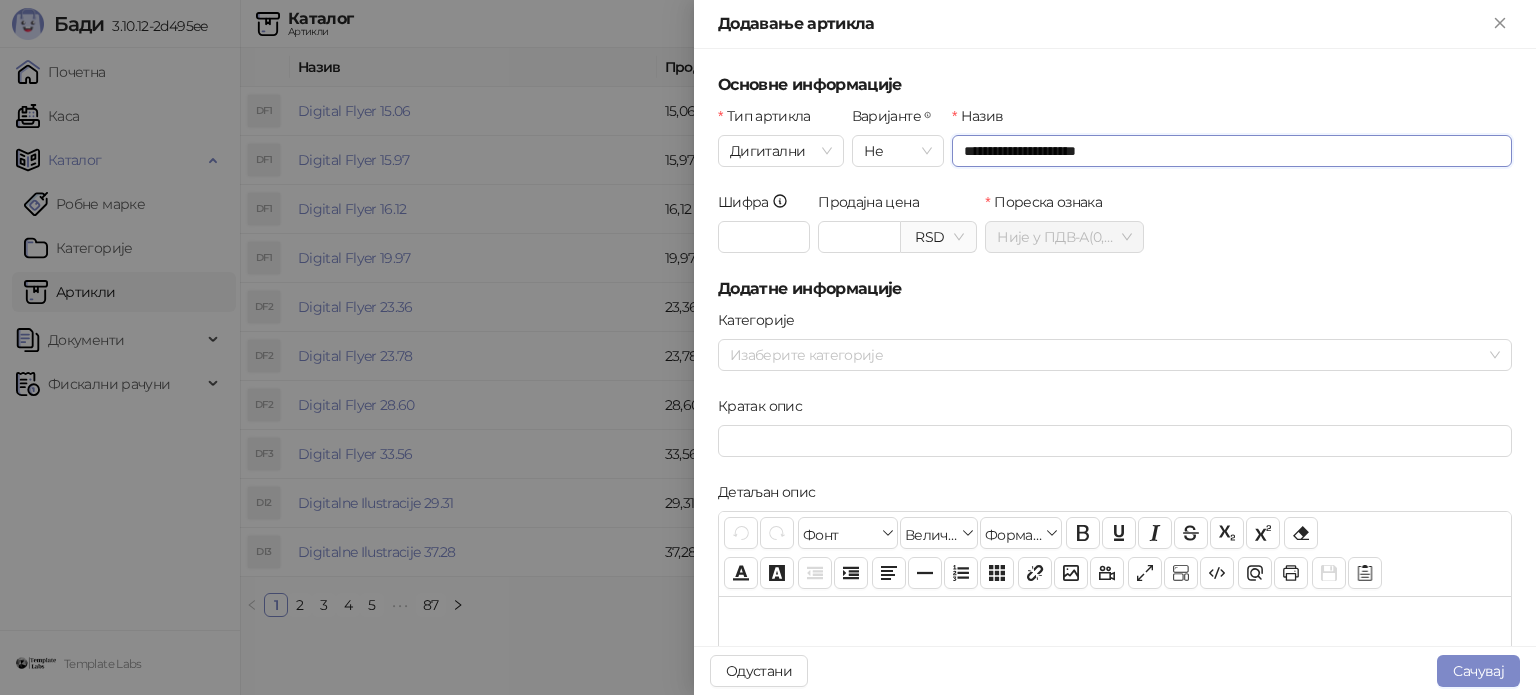 click on "RSD" at bounding box center (938, 237) 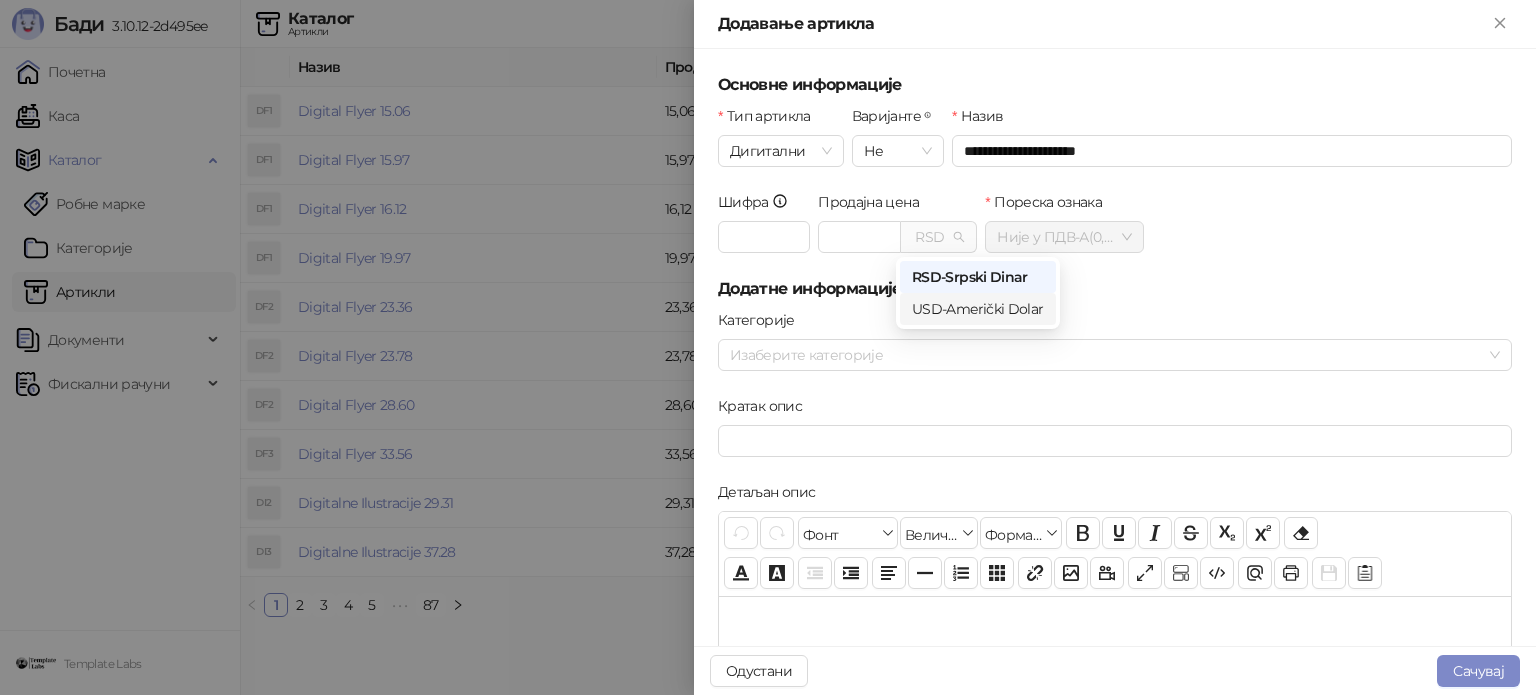 click on "USD  -  Američki Dolar" at bounding box center (978, 309) 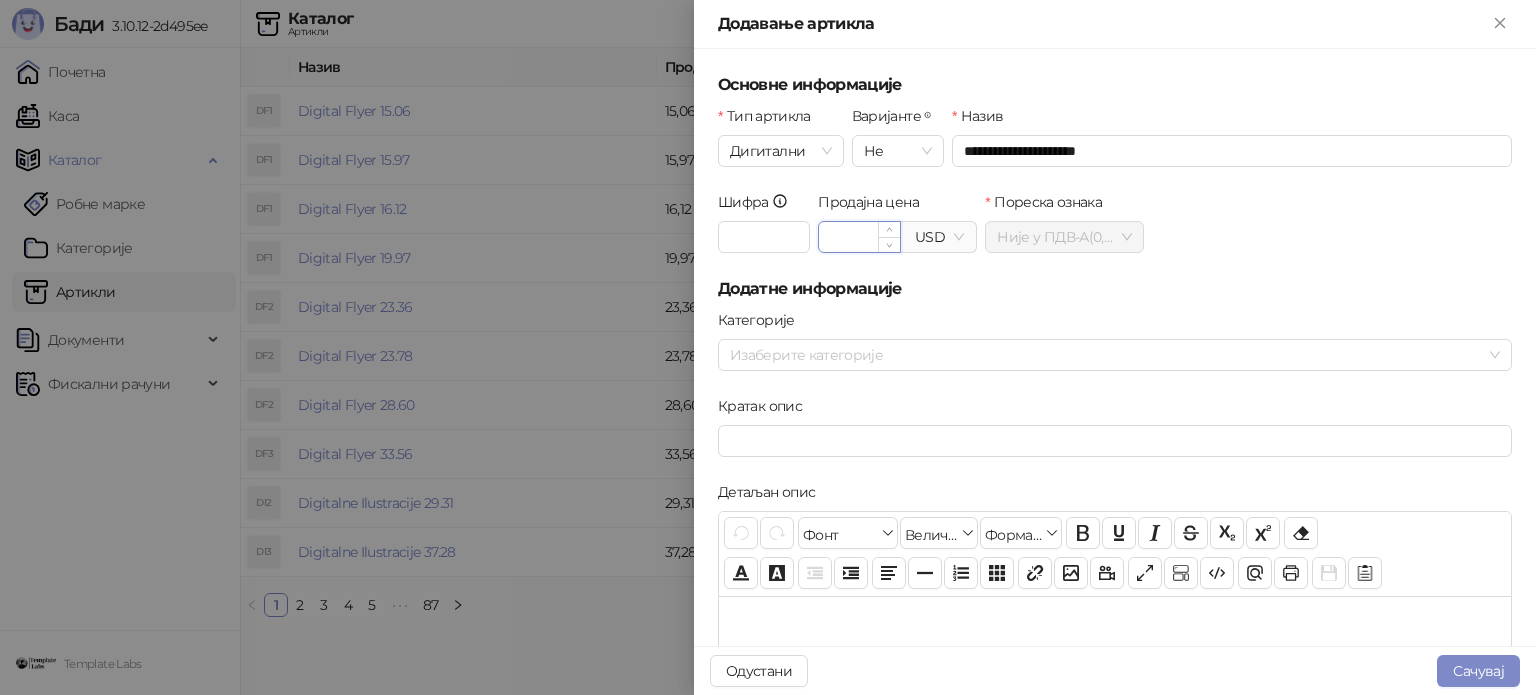 click on "Продајна цена" at bounding box center (859, 237) 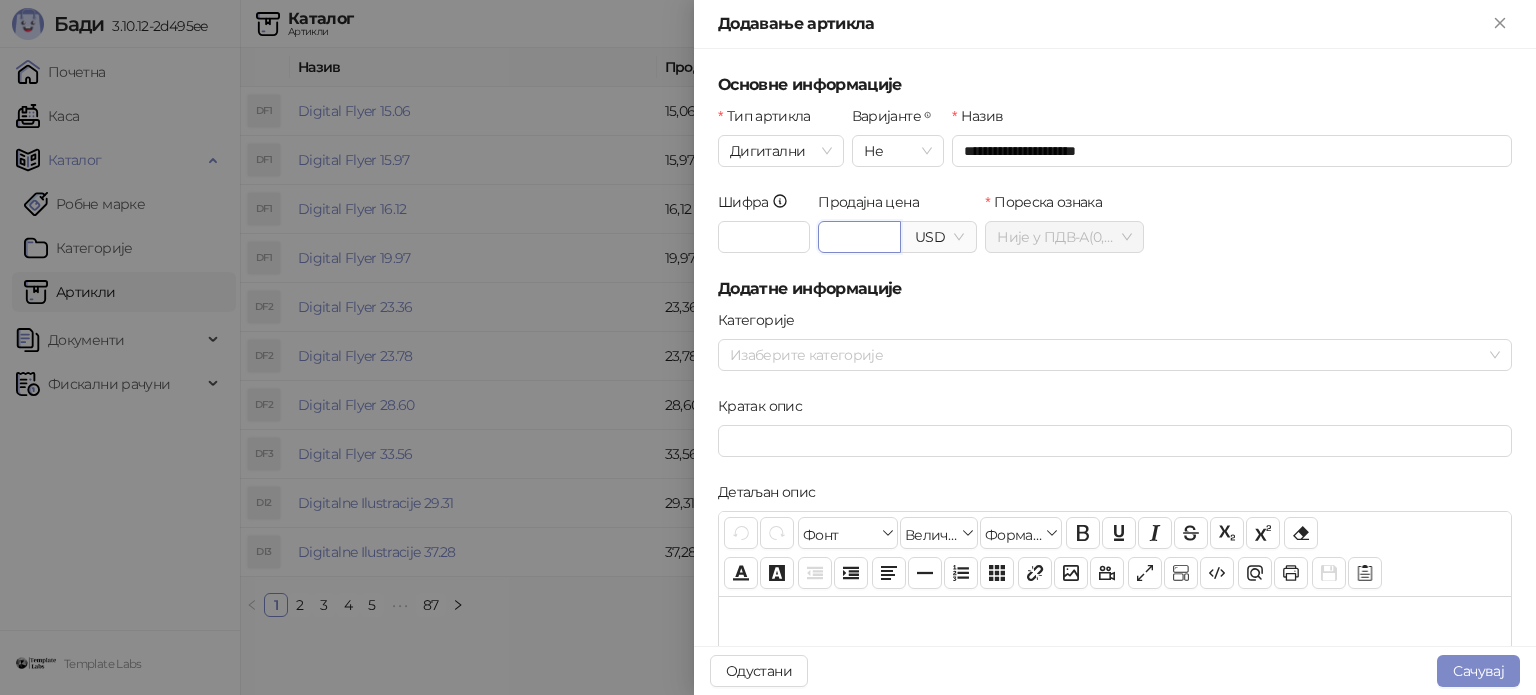 type on "*****" 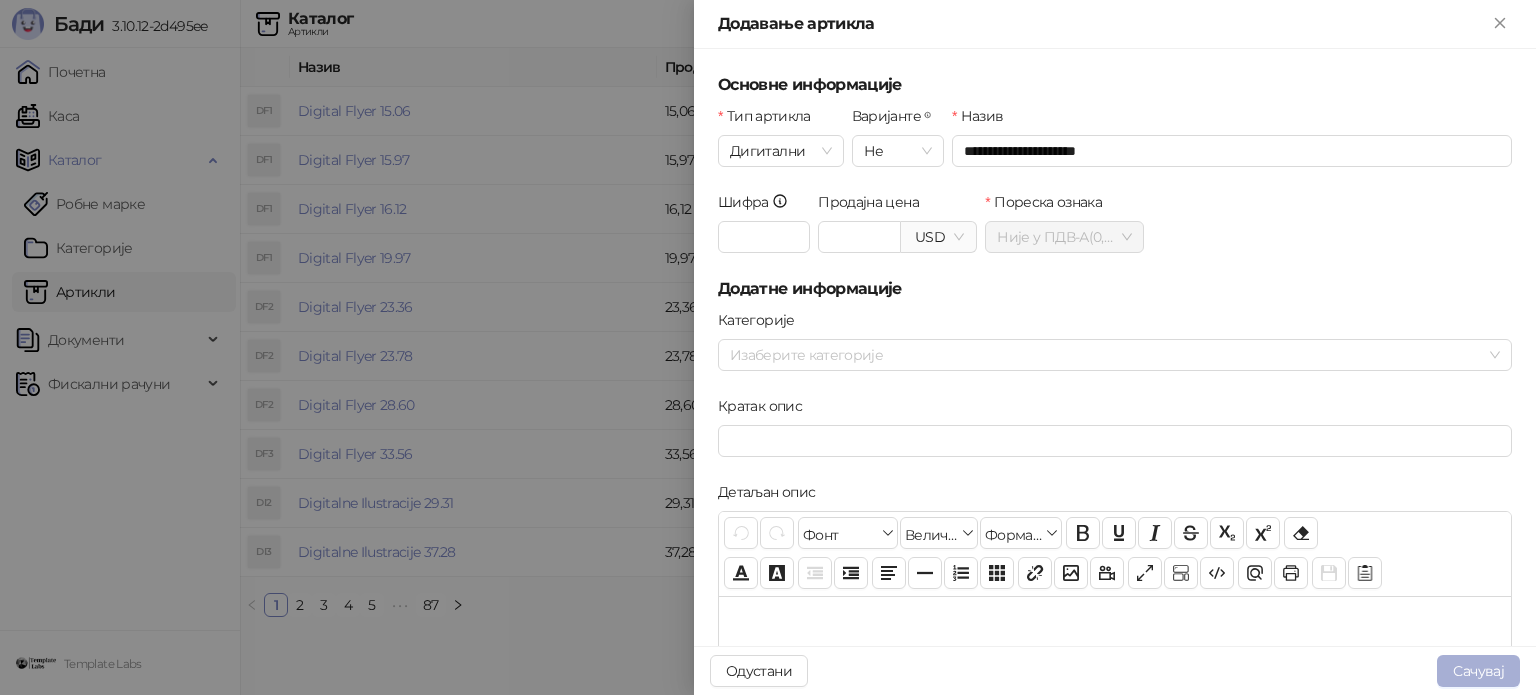 click on "Сачувај" at bounding box center [1478, 671] 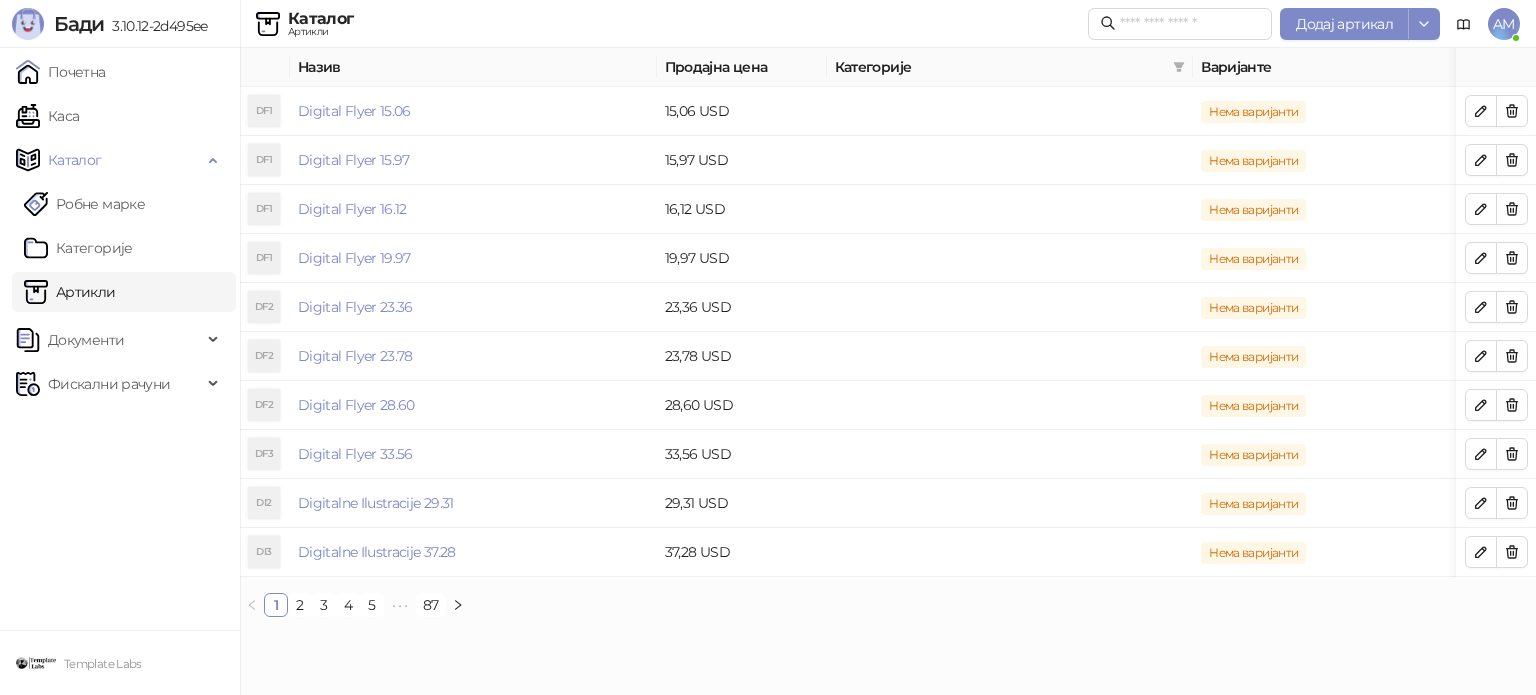 click on "Каса" at bounding box center (47, 116) 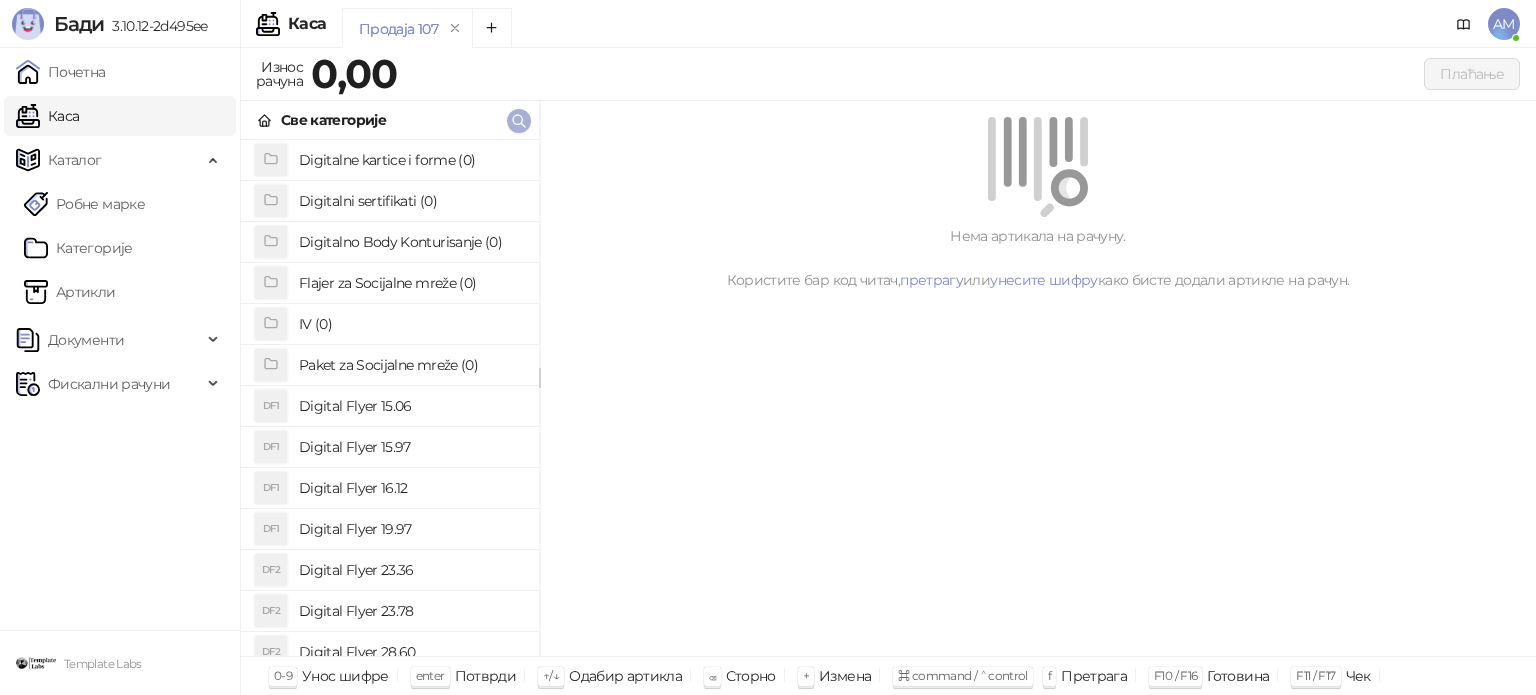 click 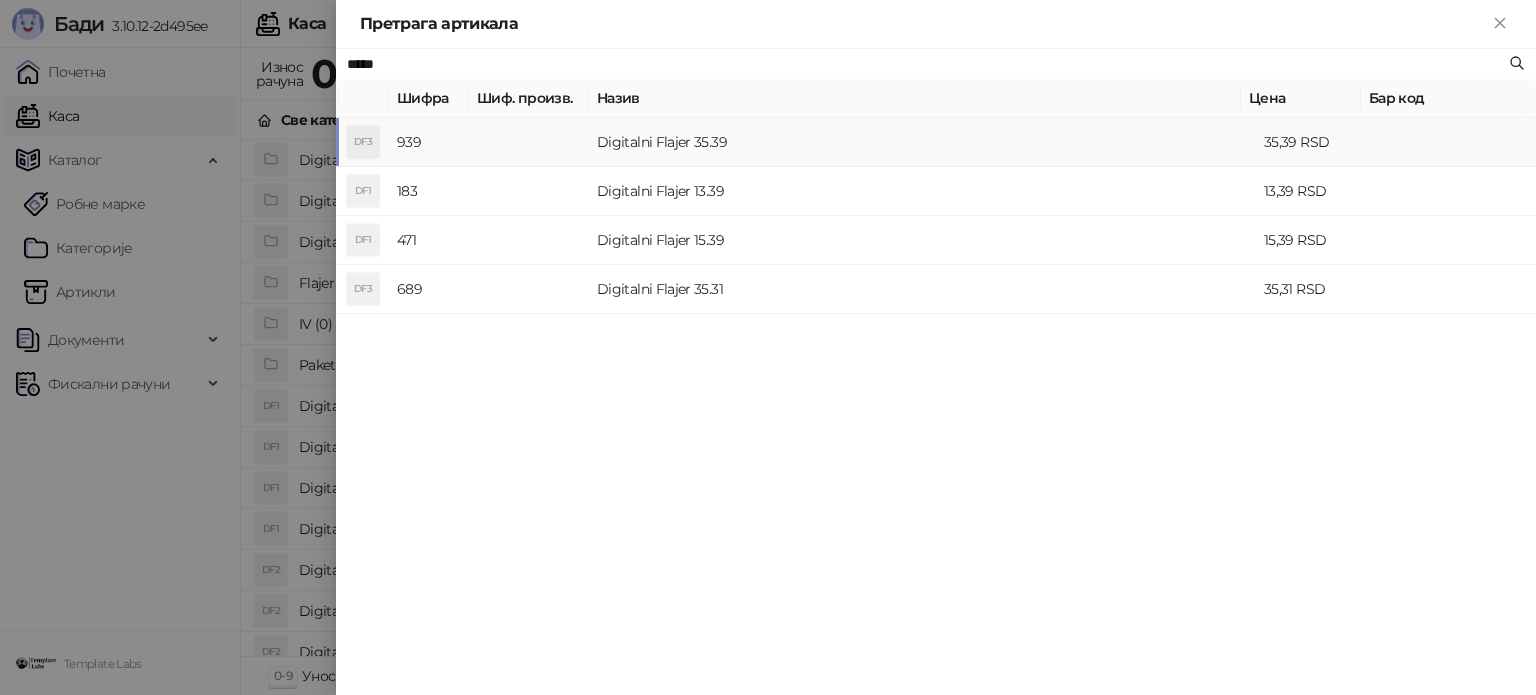 type on "*****" 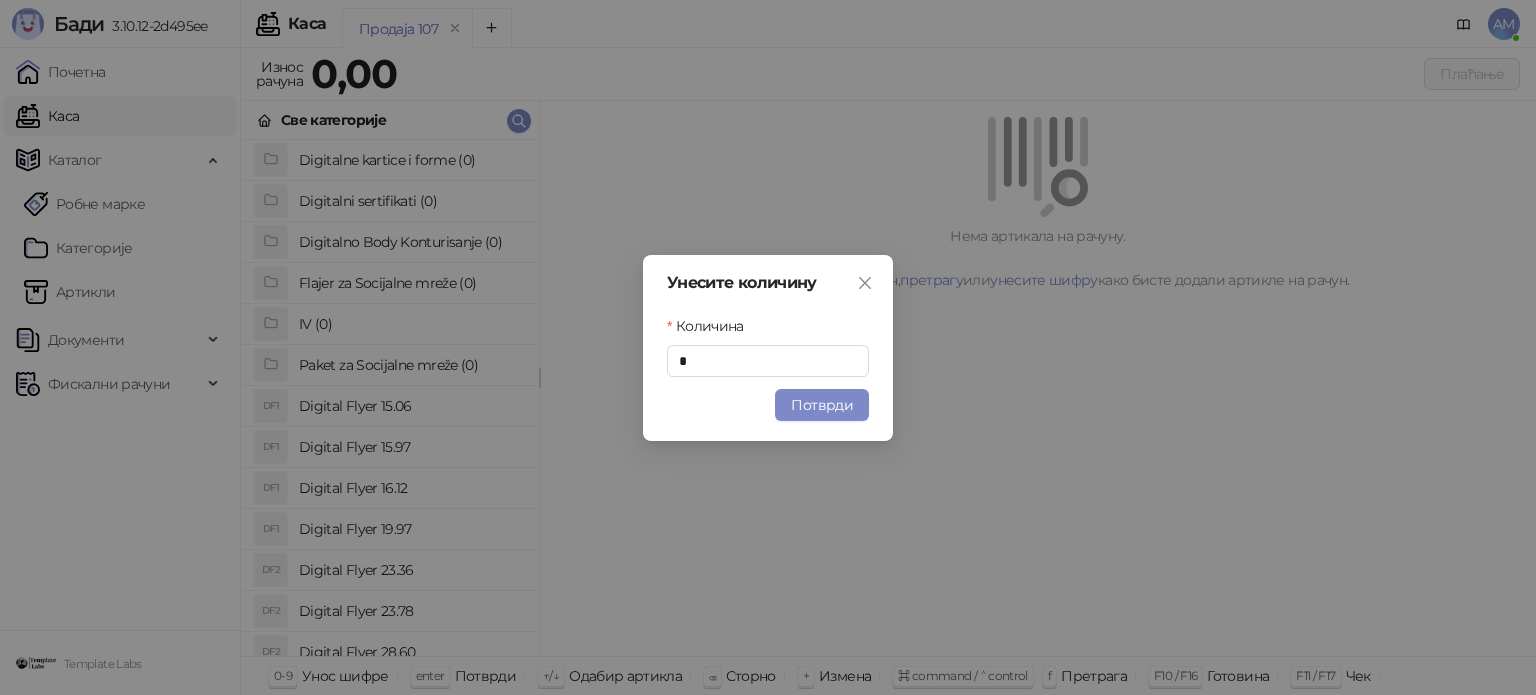 drag, startPoint x: 808, startPoint y: 403, endPoint x: 914, endPoint y: 347, distance: 119.88328 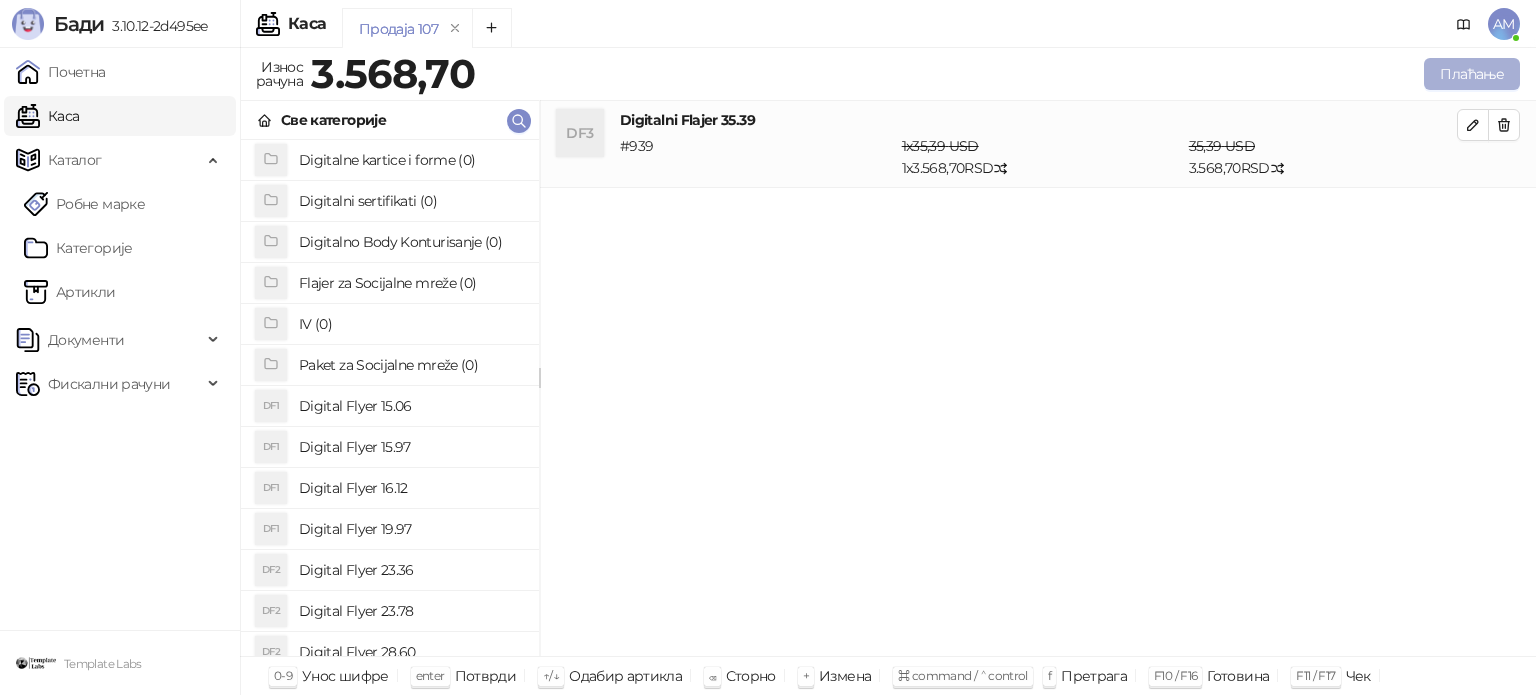 click on "Плаћање" at bounding box center [1472, 74] 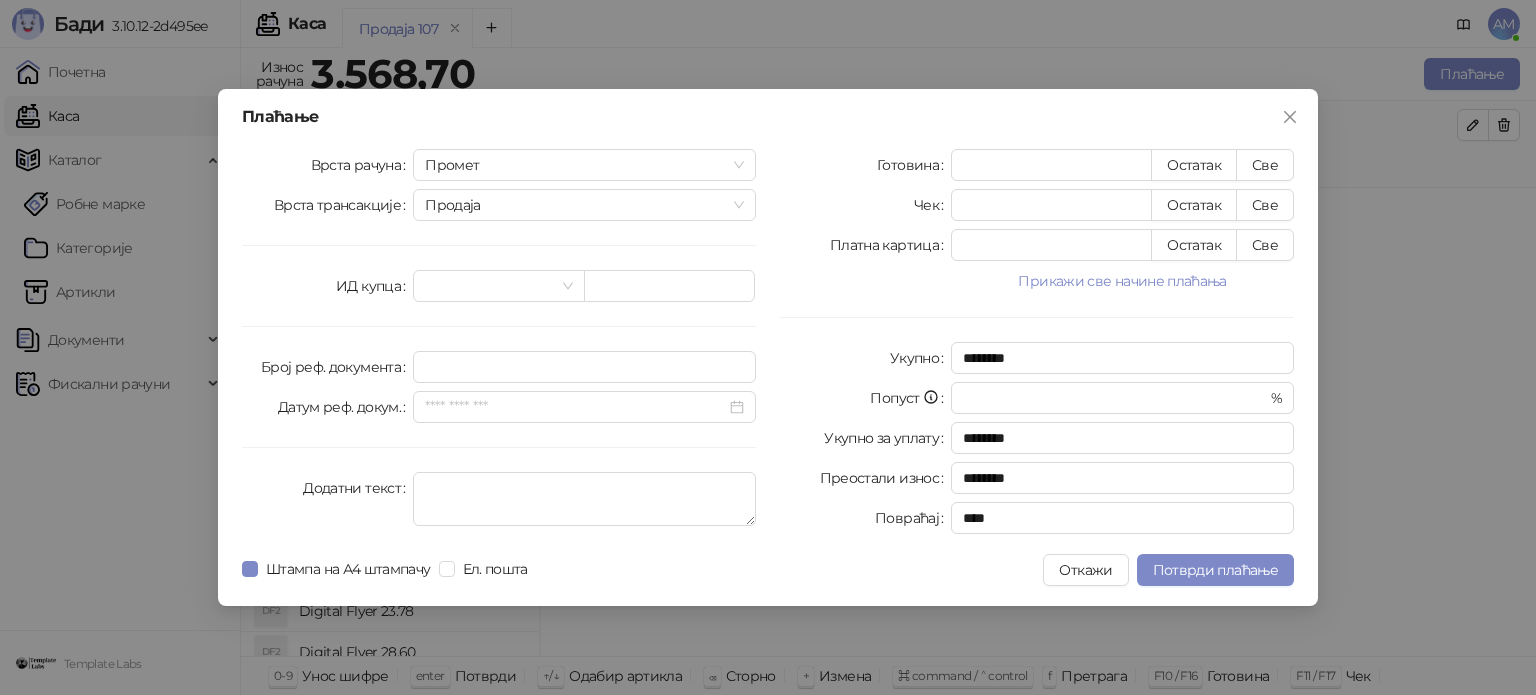 click on "Прикажи све начине плаћања" at bounding box center (1122, 281) 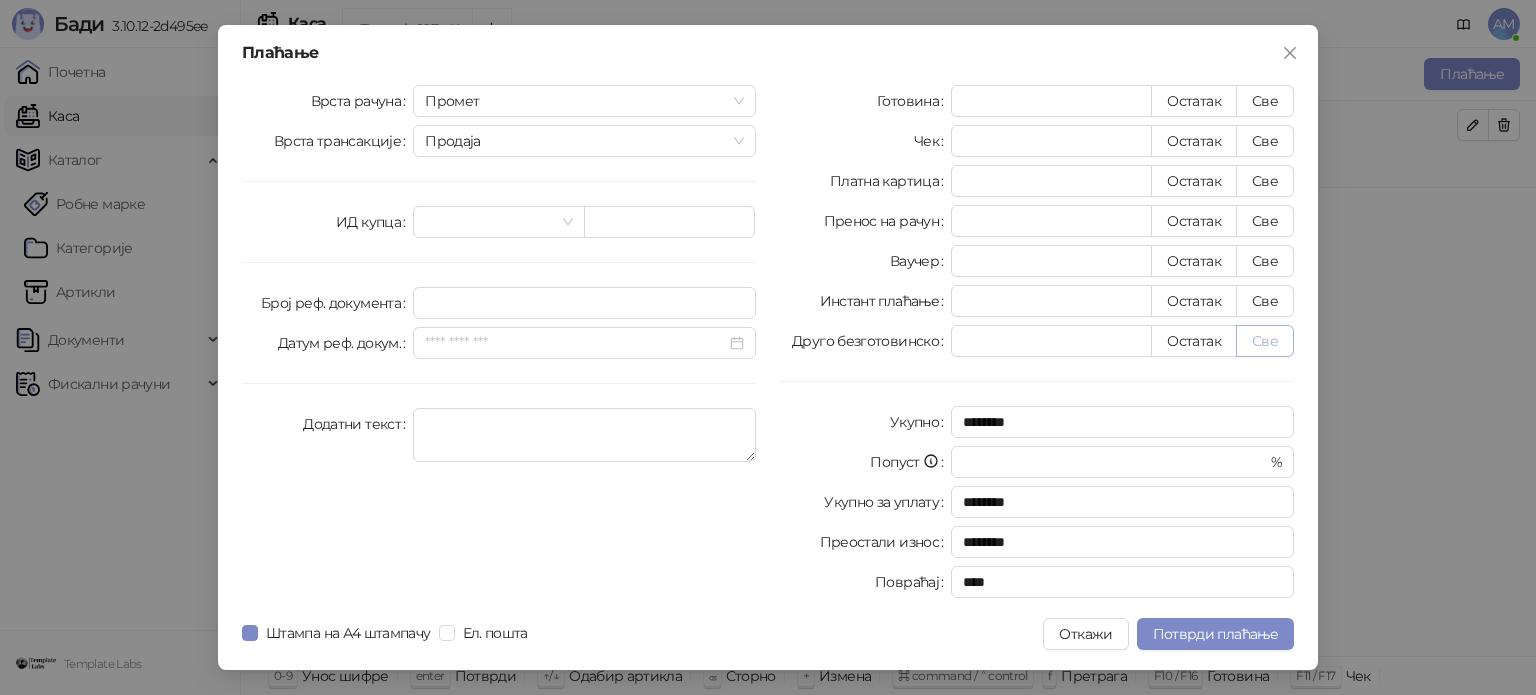 click on "Све" at bounding box center [1265, 341] 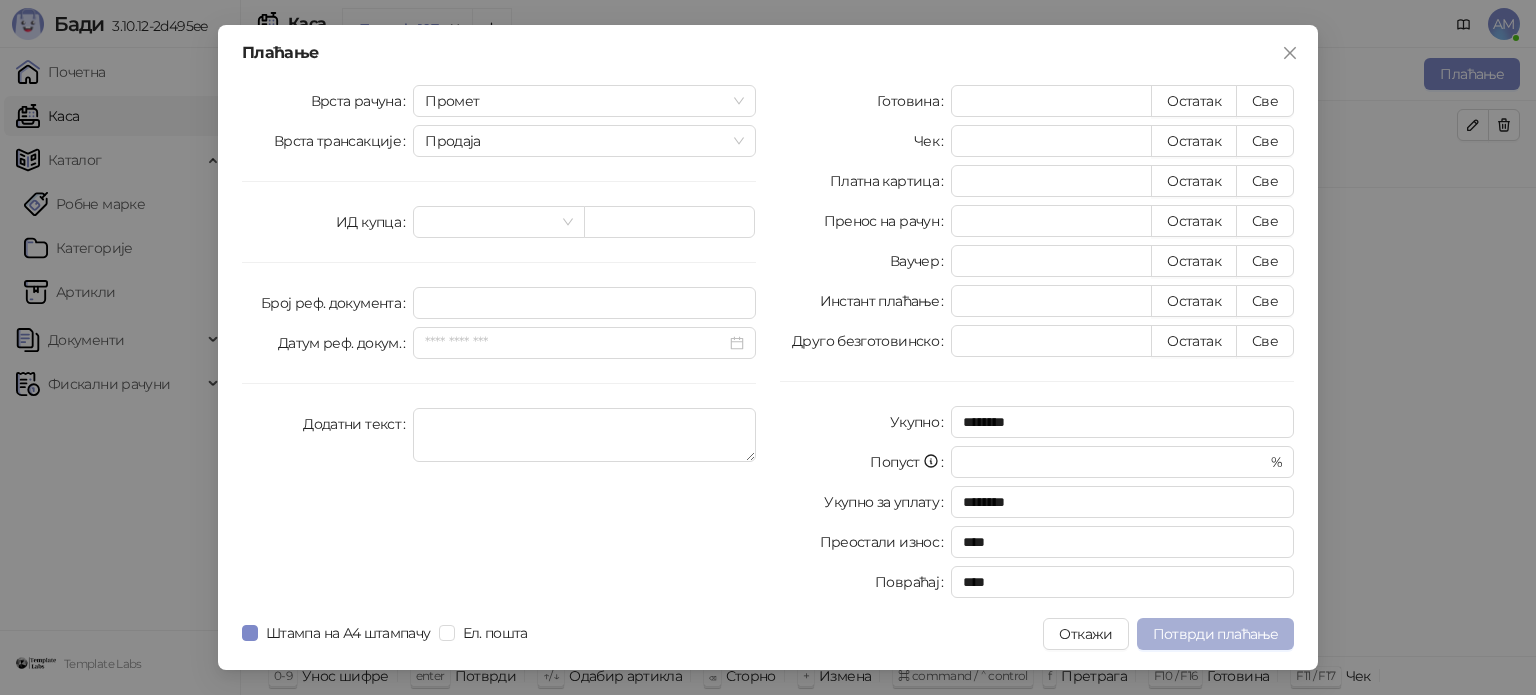 click on "Потврди плаћање" at bounding box center (1215, 634) 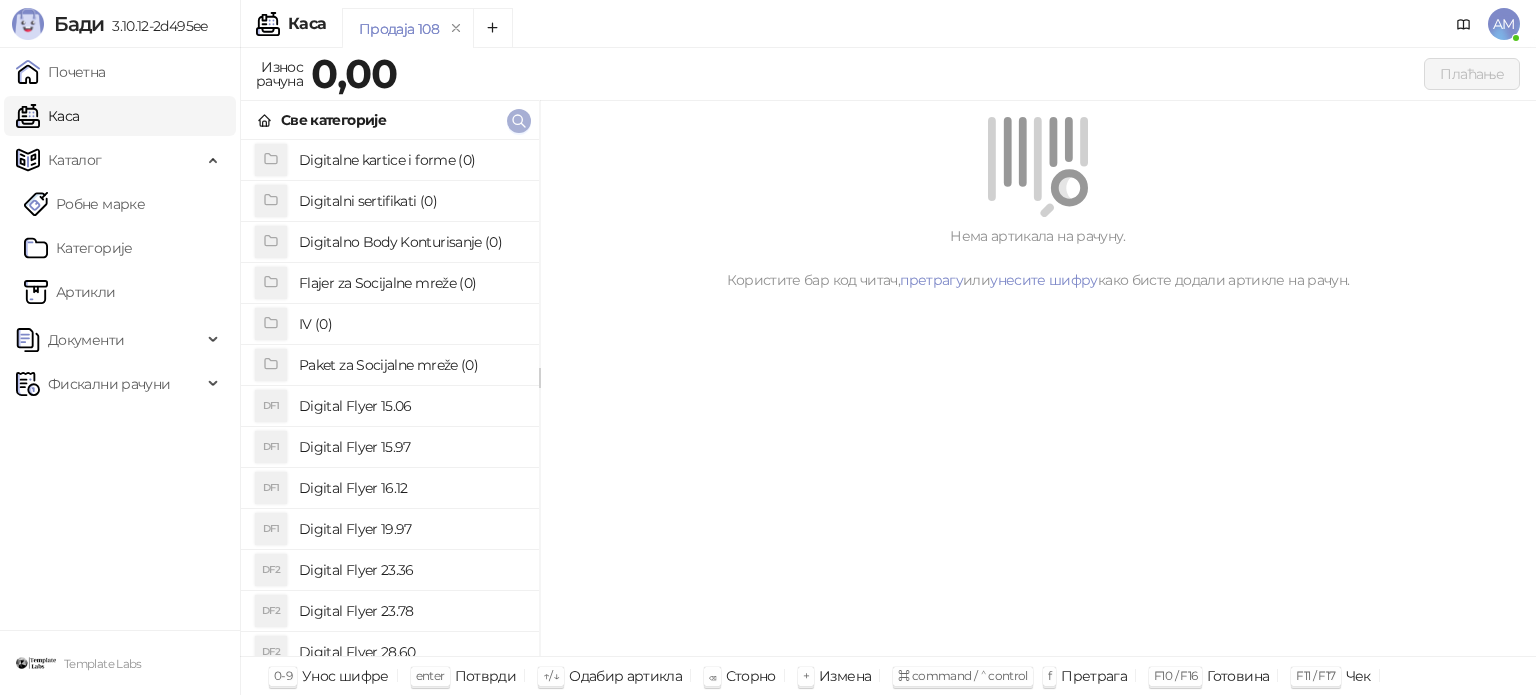 click at bounding box center (519, 121) 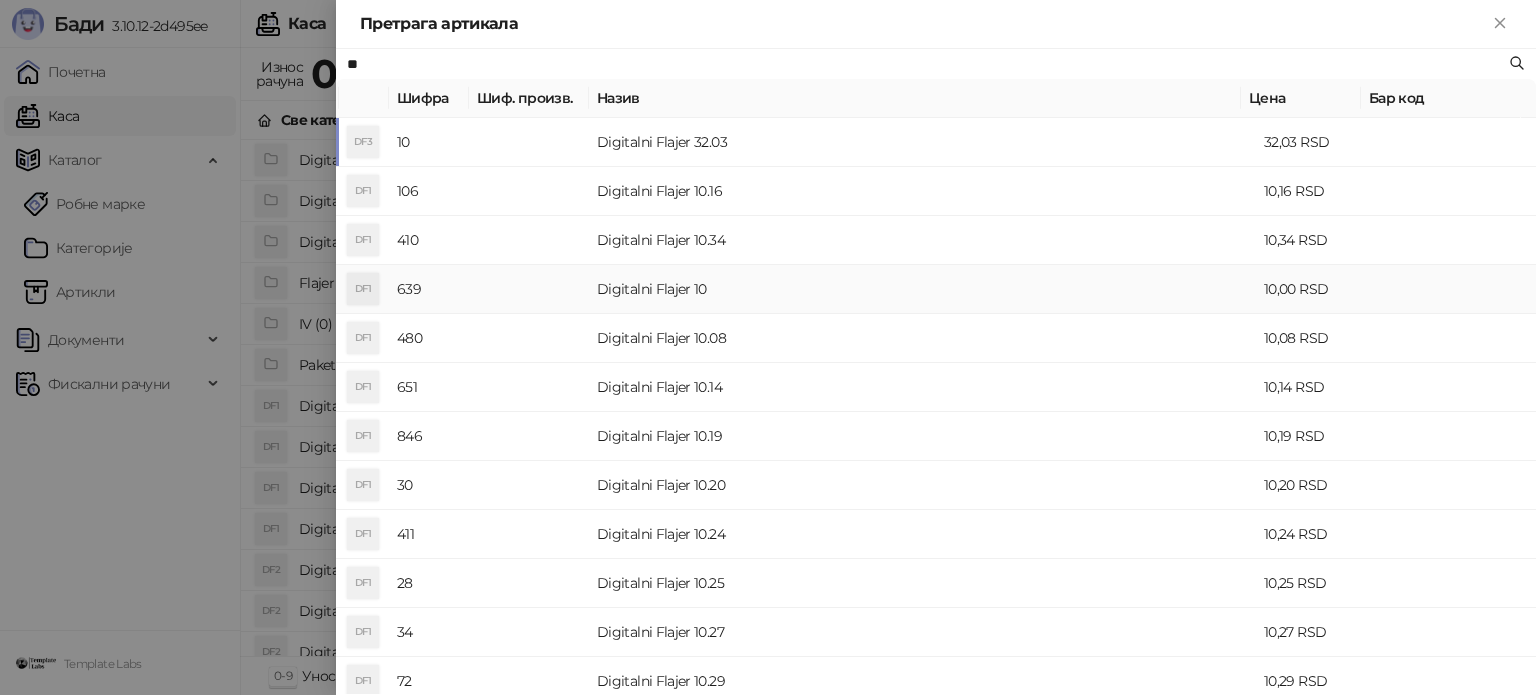 type on "**" 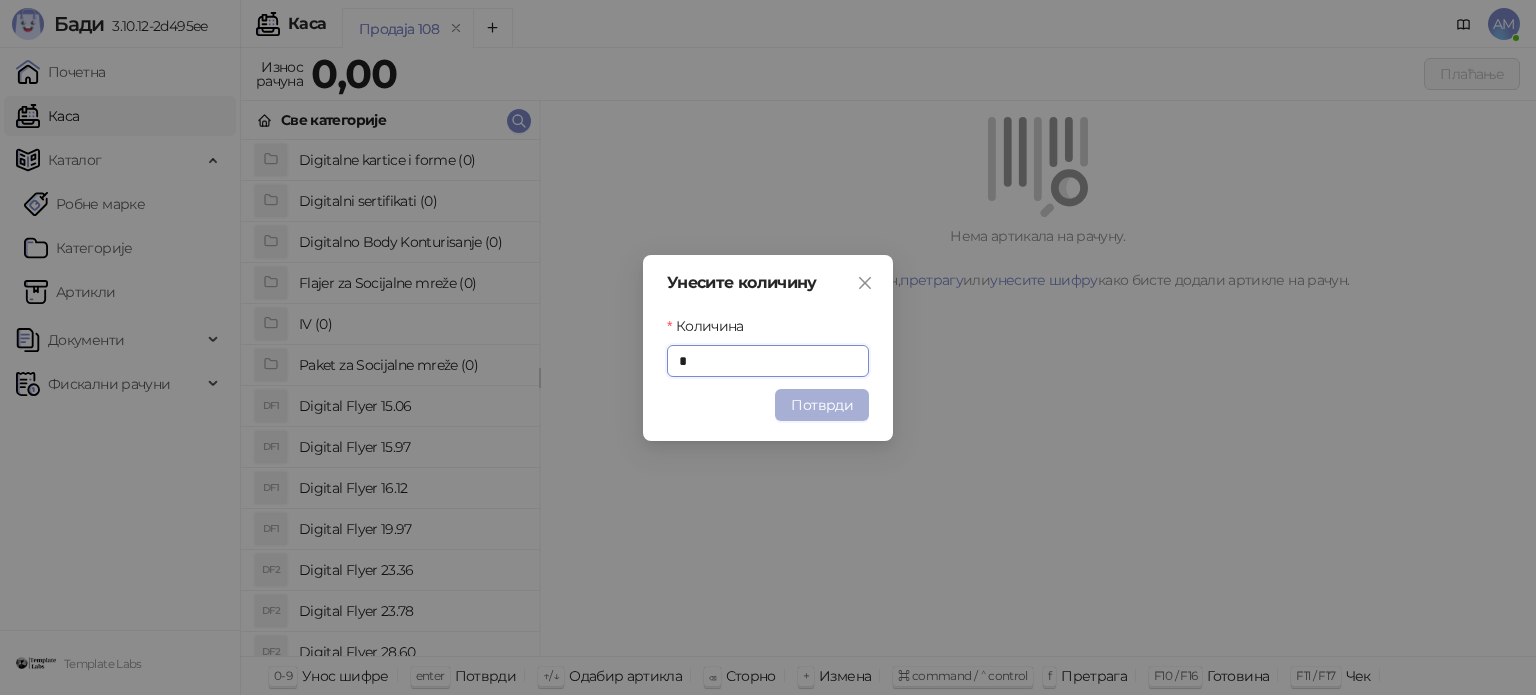 click on "Потврди" at bounding box center (822, 405) 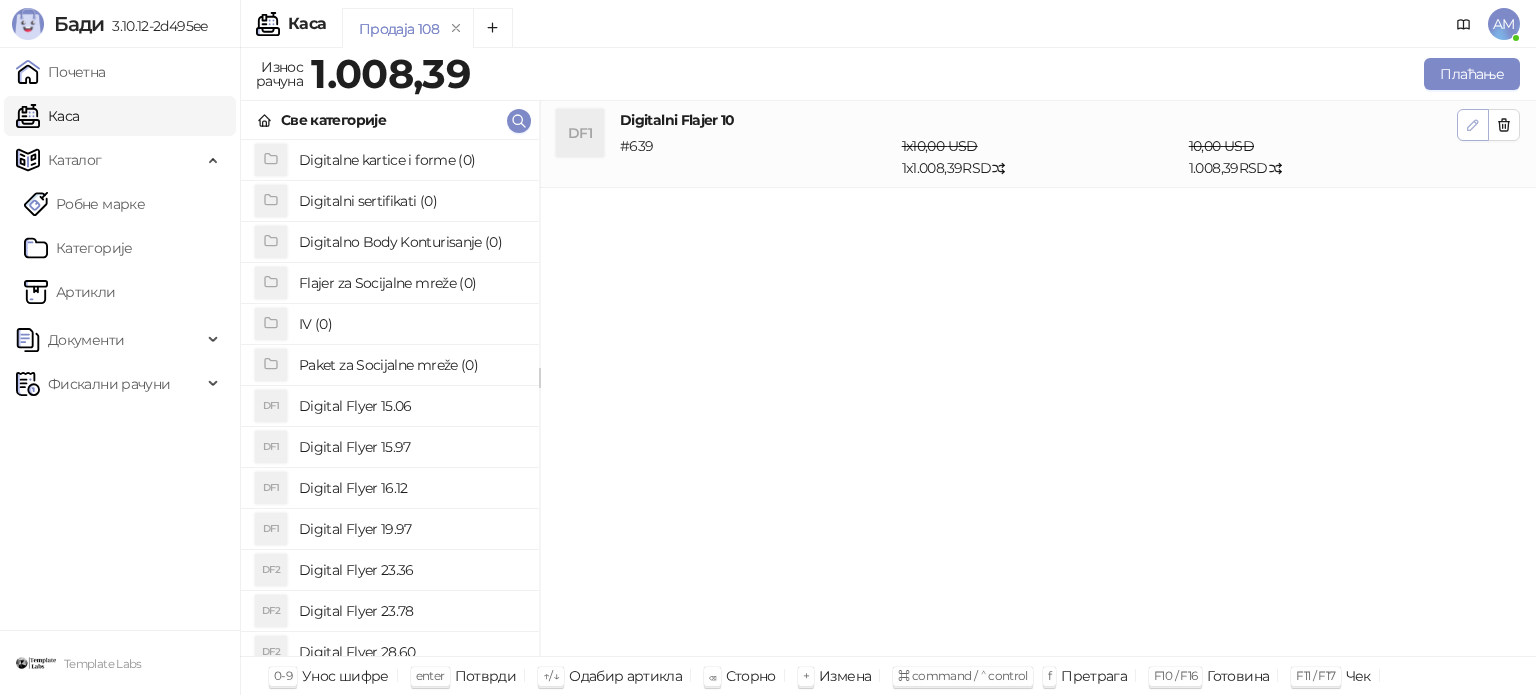 click 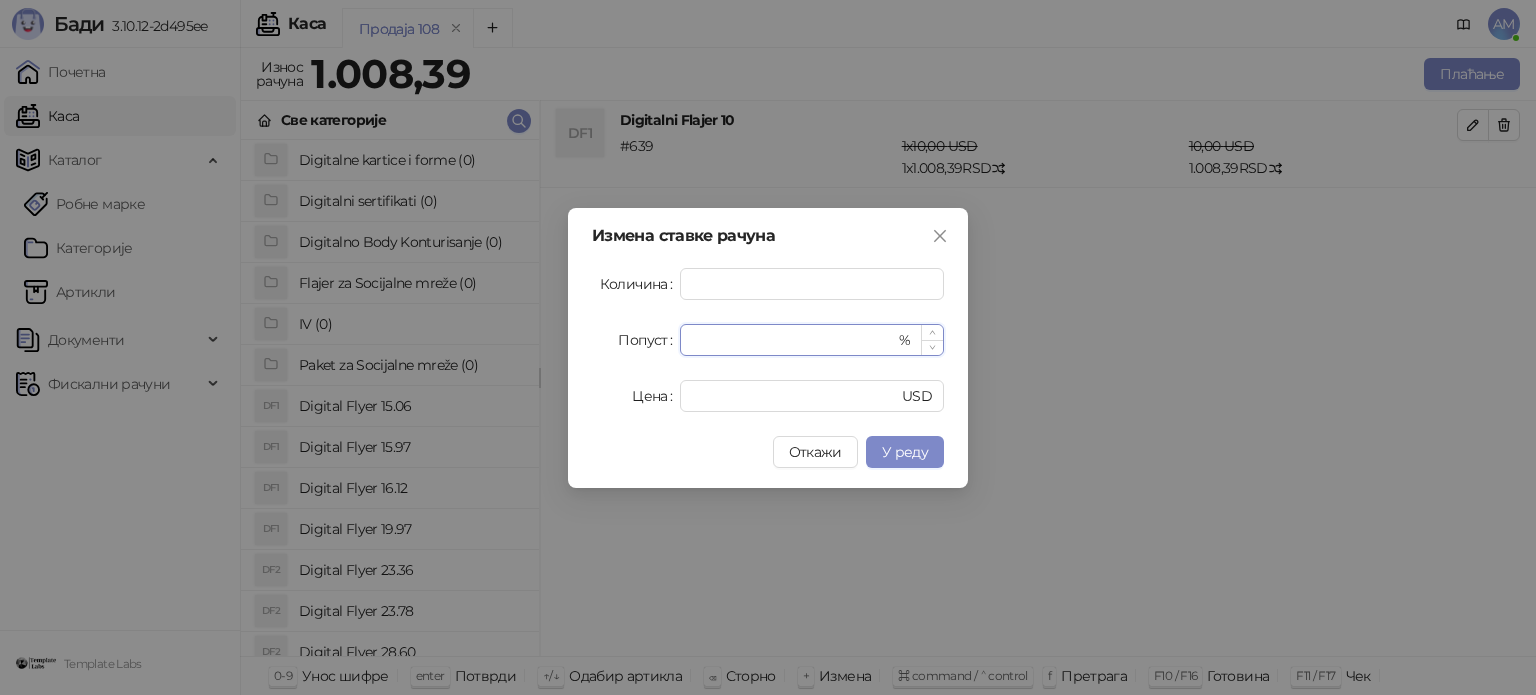 drag, startPoint x: 718, startPoint y: 331, endPoint x: 689, endPoint y: 331, distance: 29 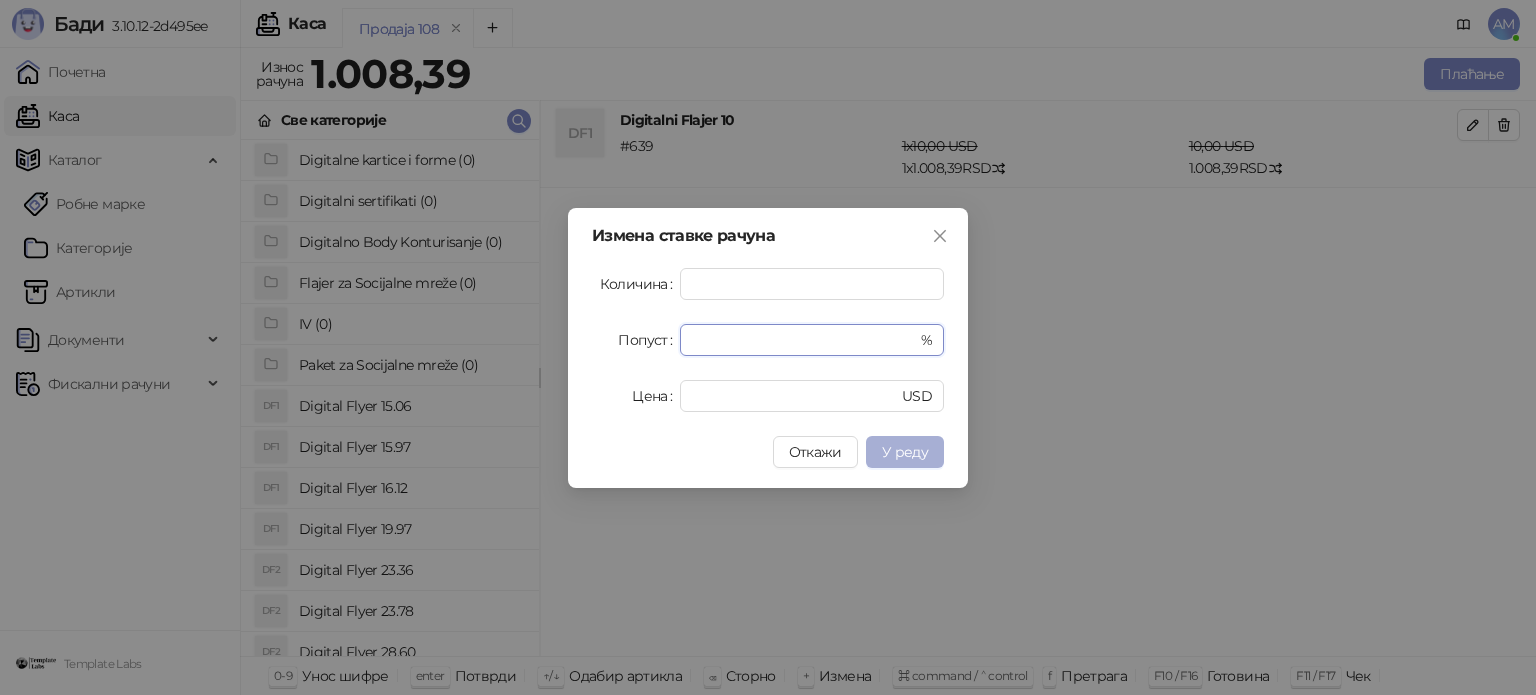 type on "**" 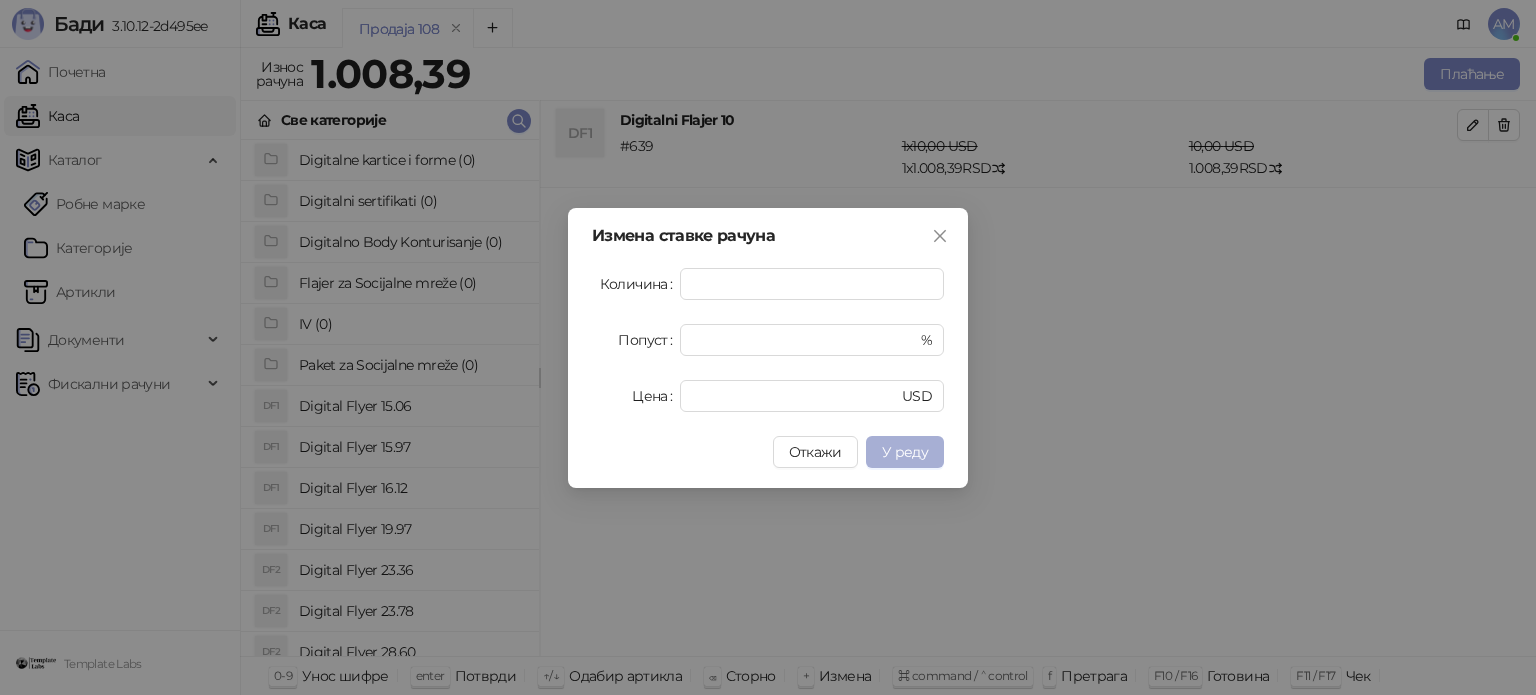 click on "У реду" at bounding box center (905, 452) 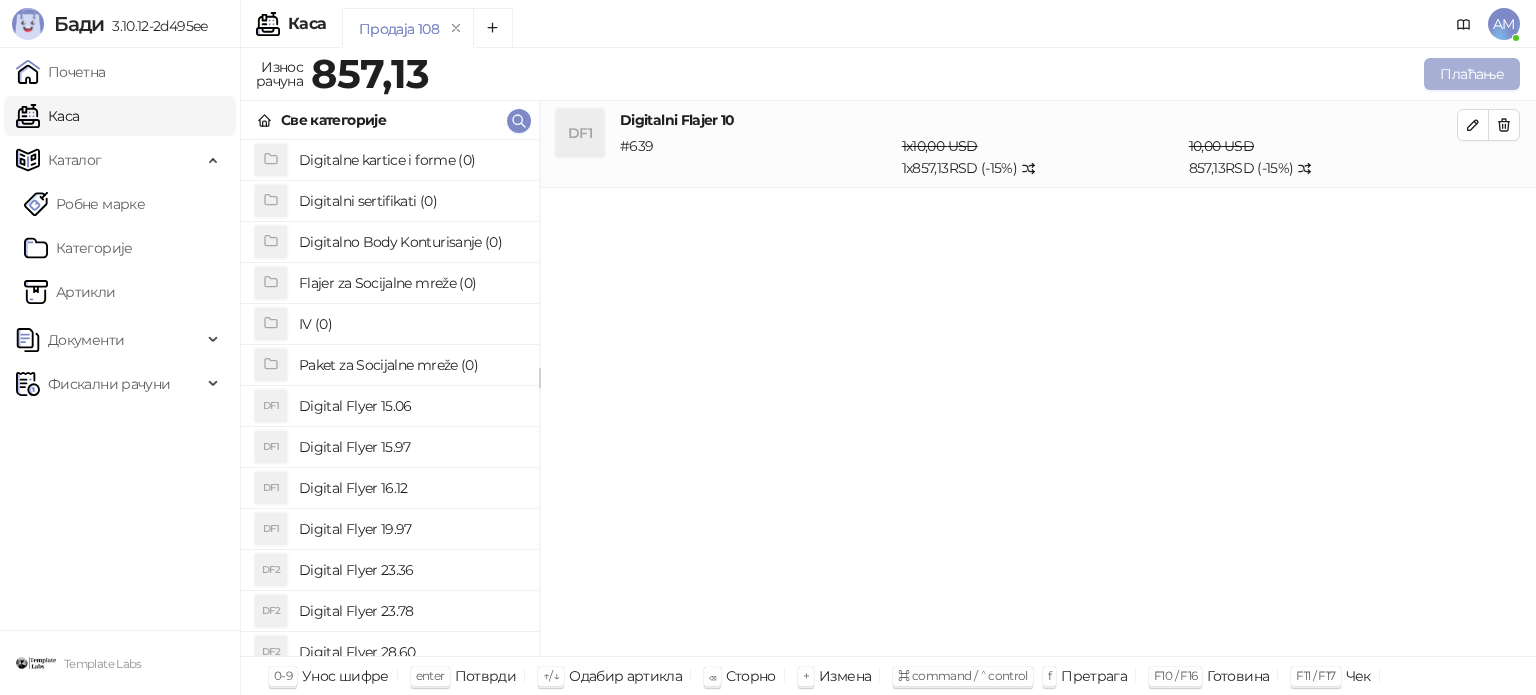 click on "Плаћање" at bounding box center [1472, 74] 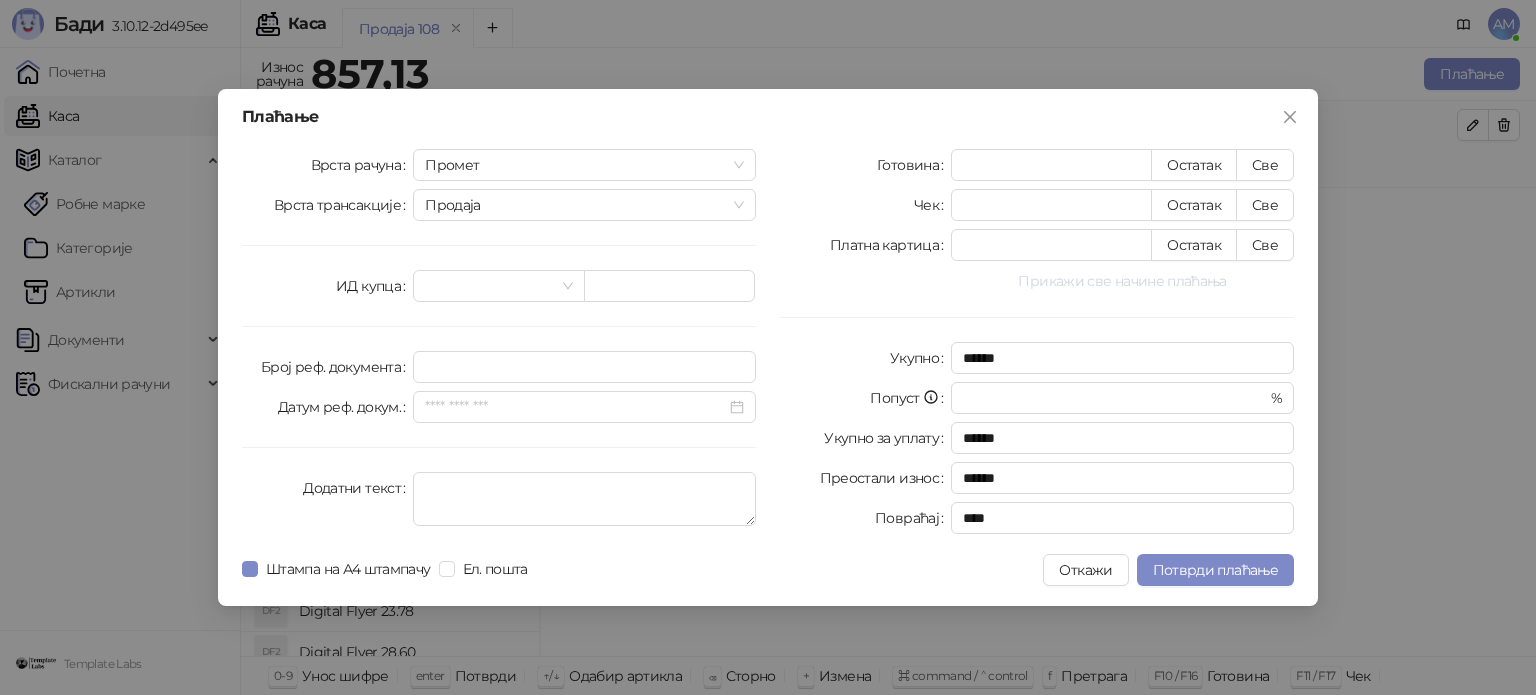 click on "Прикажи све начине плаћања" at bounding box center [1122, 281] 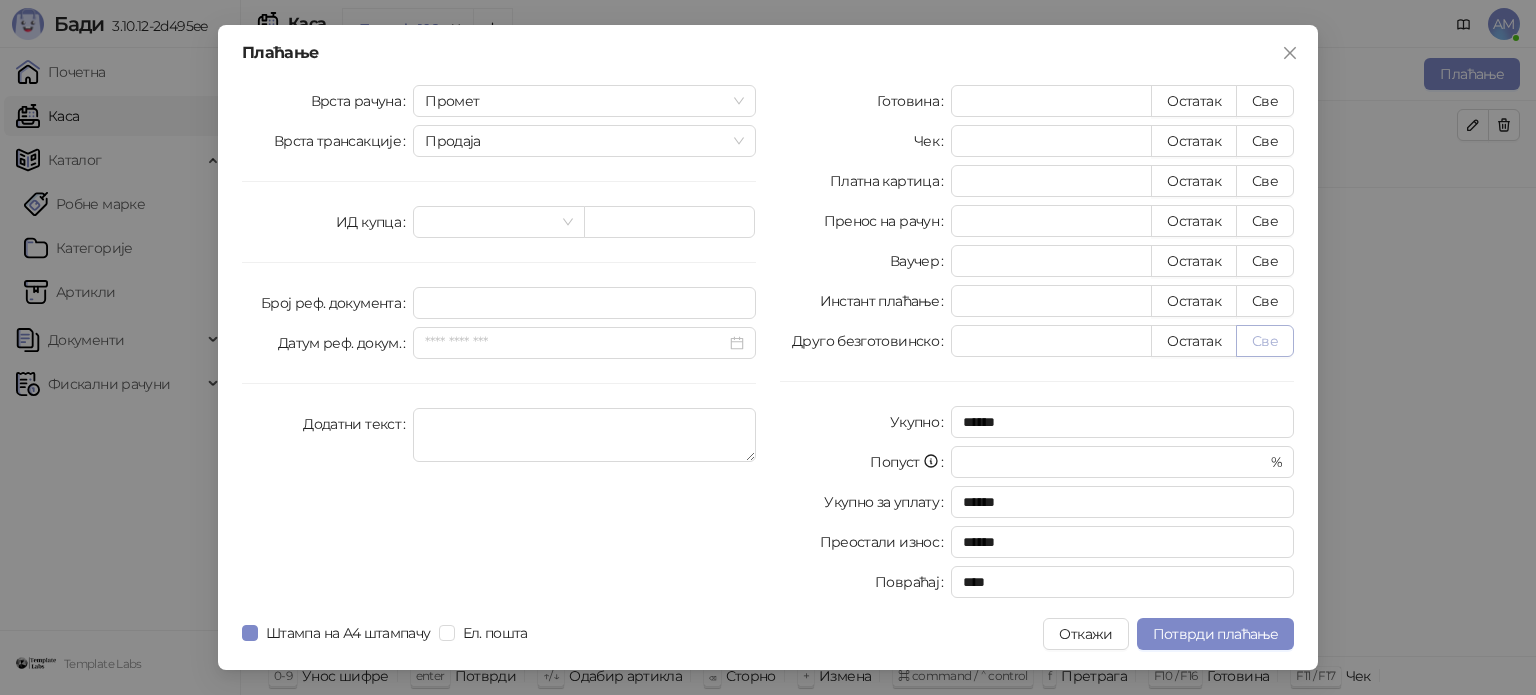 click on "Све" at bounding box center (1265, 341) 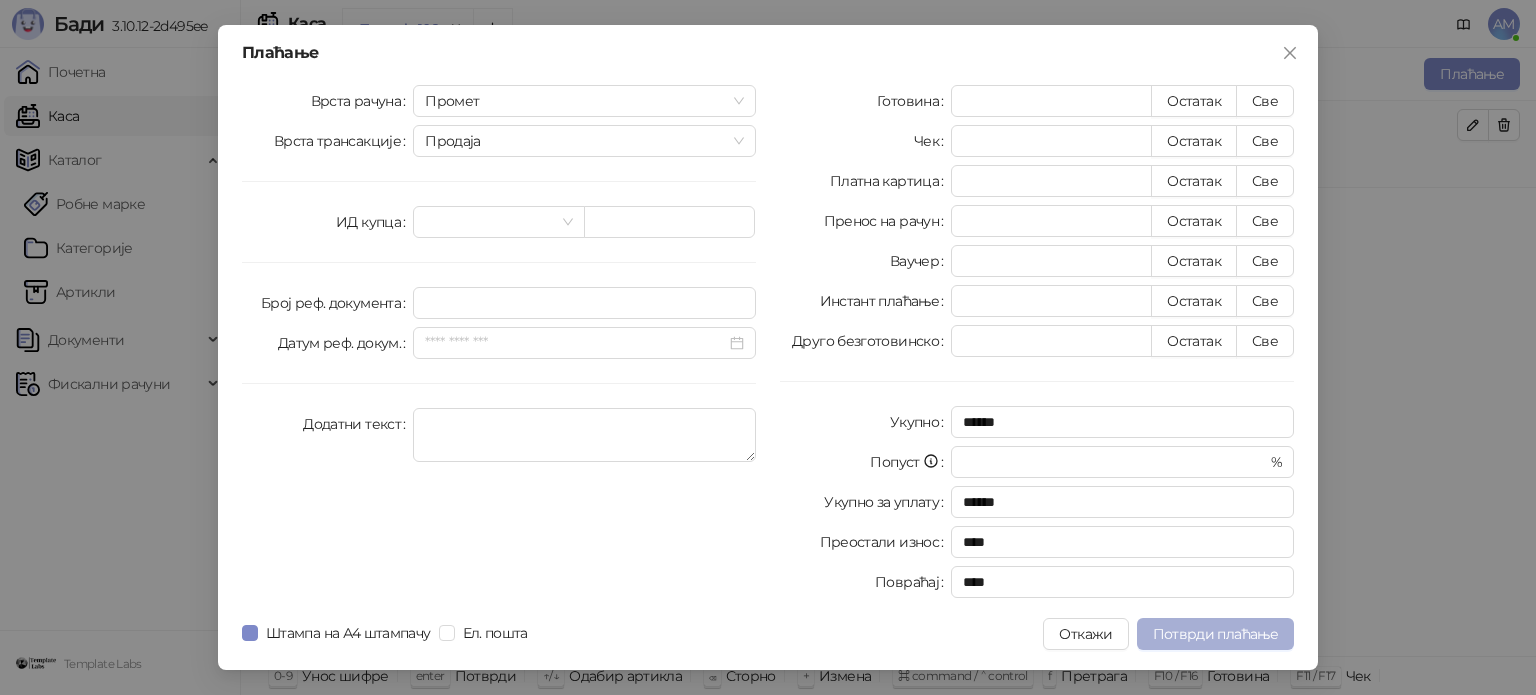 click on "Потврди плаћање" at bounding box center [1215, 634] 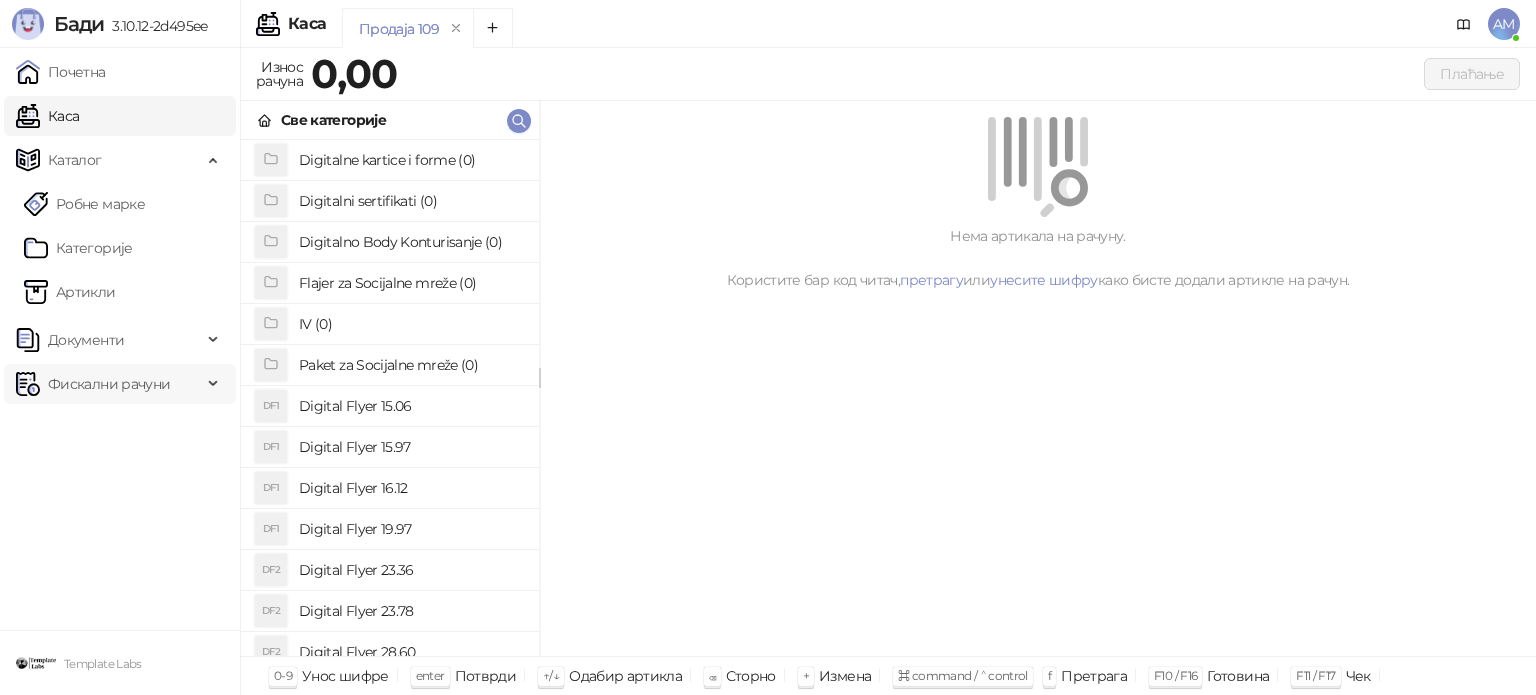 click on "Фискални рачуни" at bounding box center [109, 384] 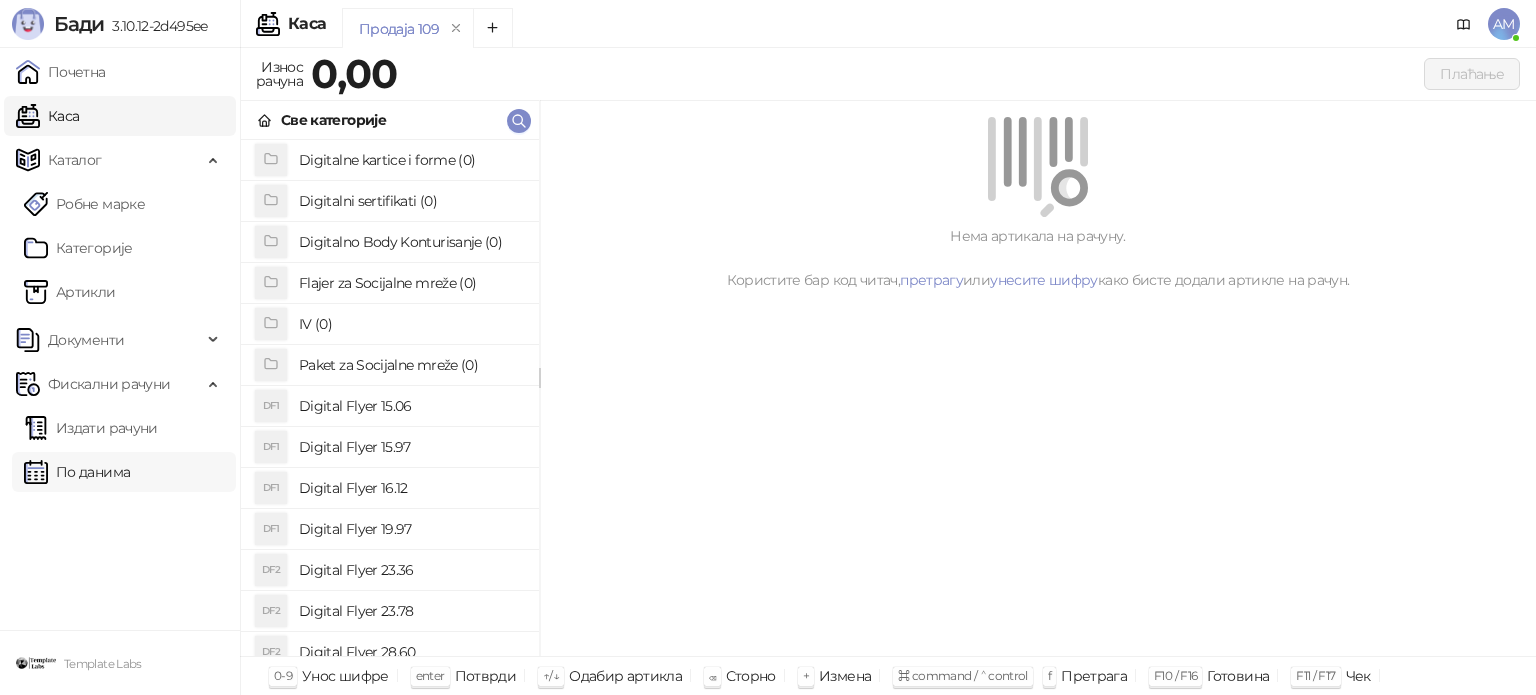 click on "По данима" at bounding box center [77, 472] 